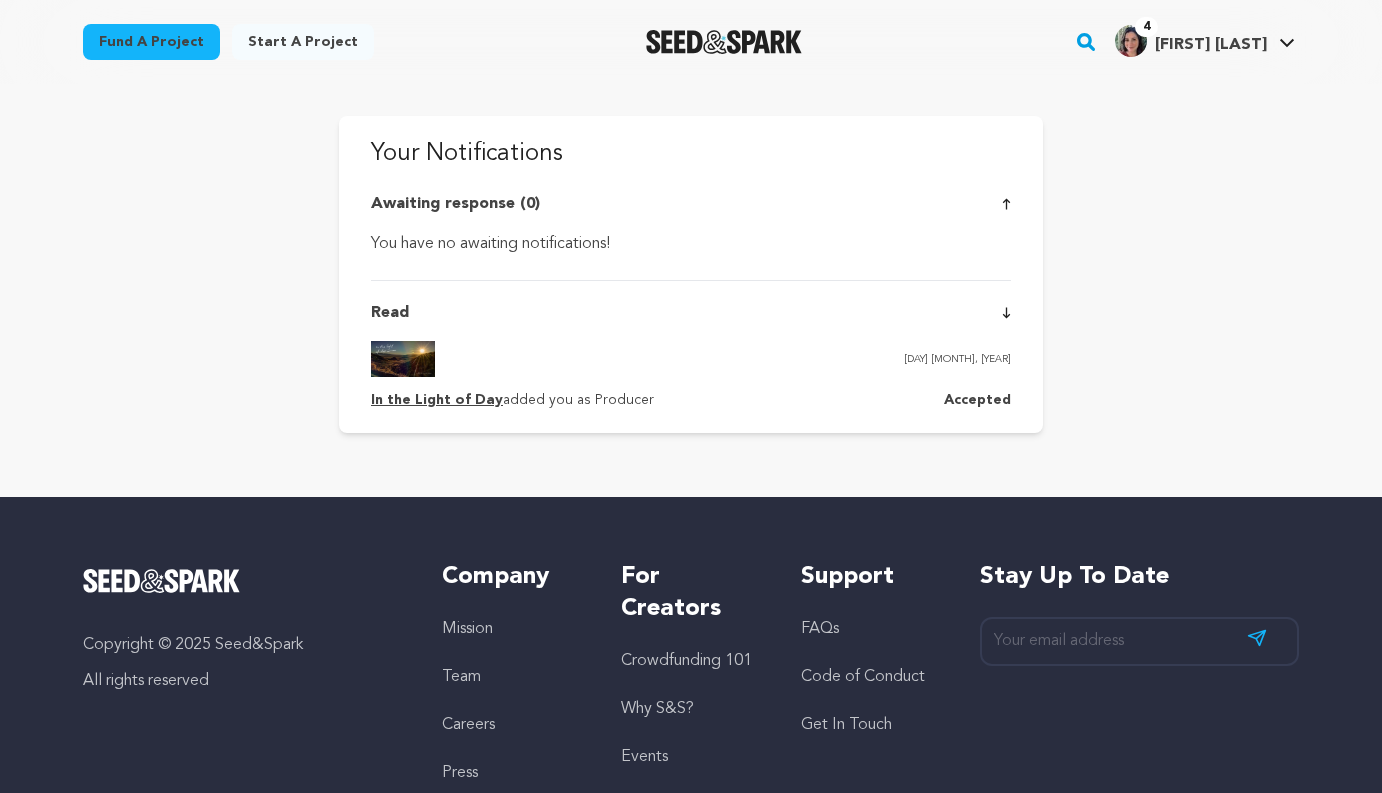 scroll, scrollTop: 0, scrollLeft: 0, axis: both 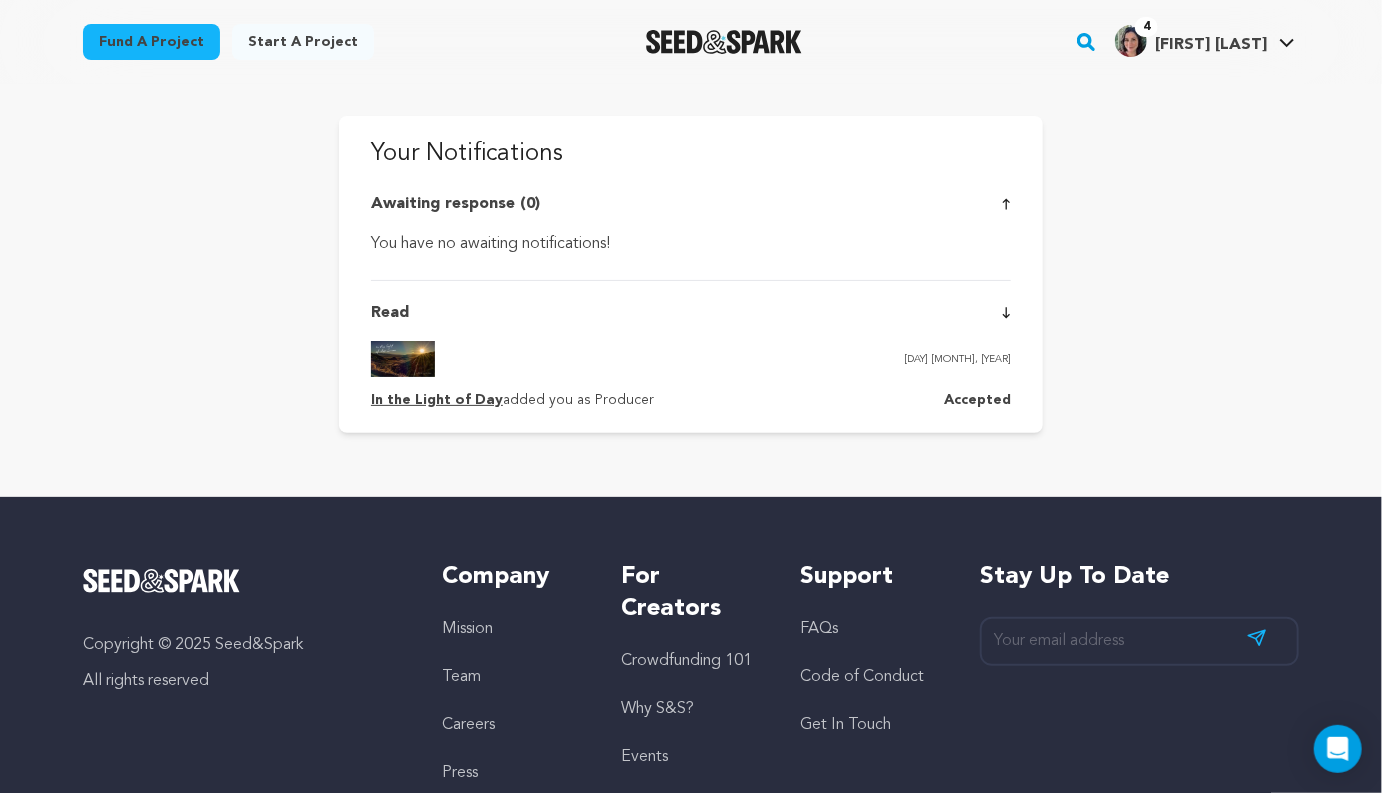click at bounding box center (1131, 41) 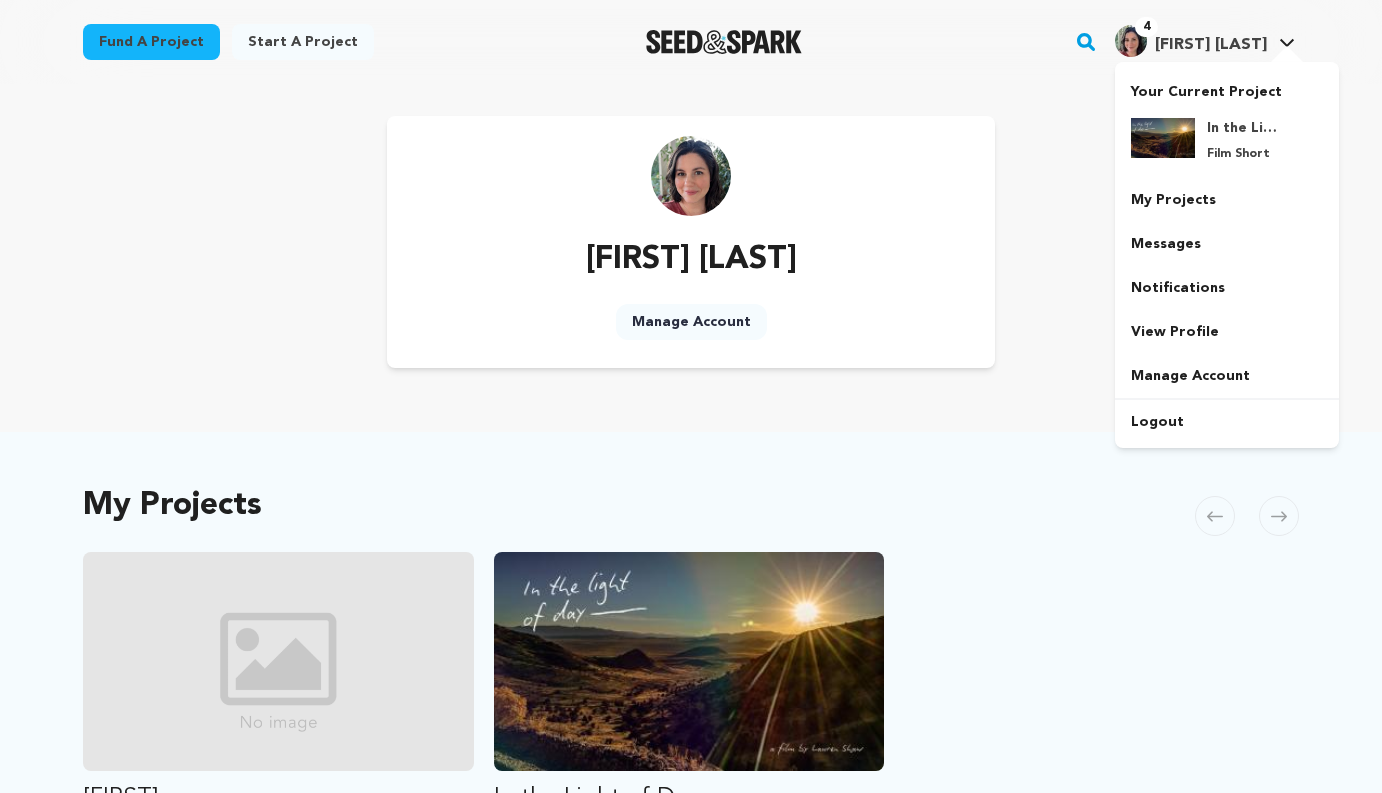 scroll, scrollTop: 0, scrollLeft: 0, axis: both 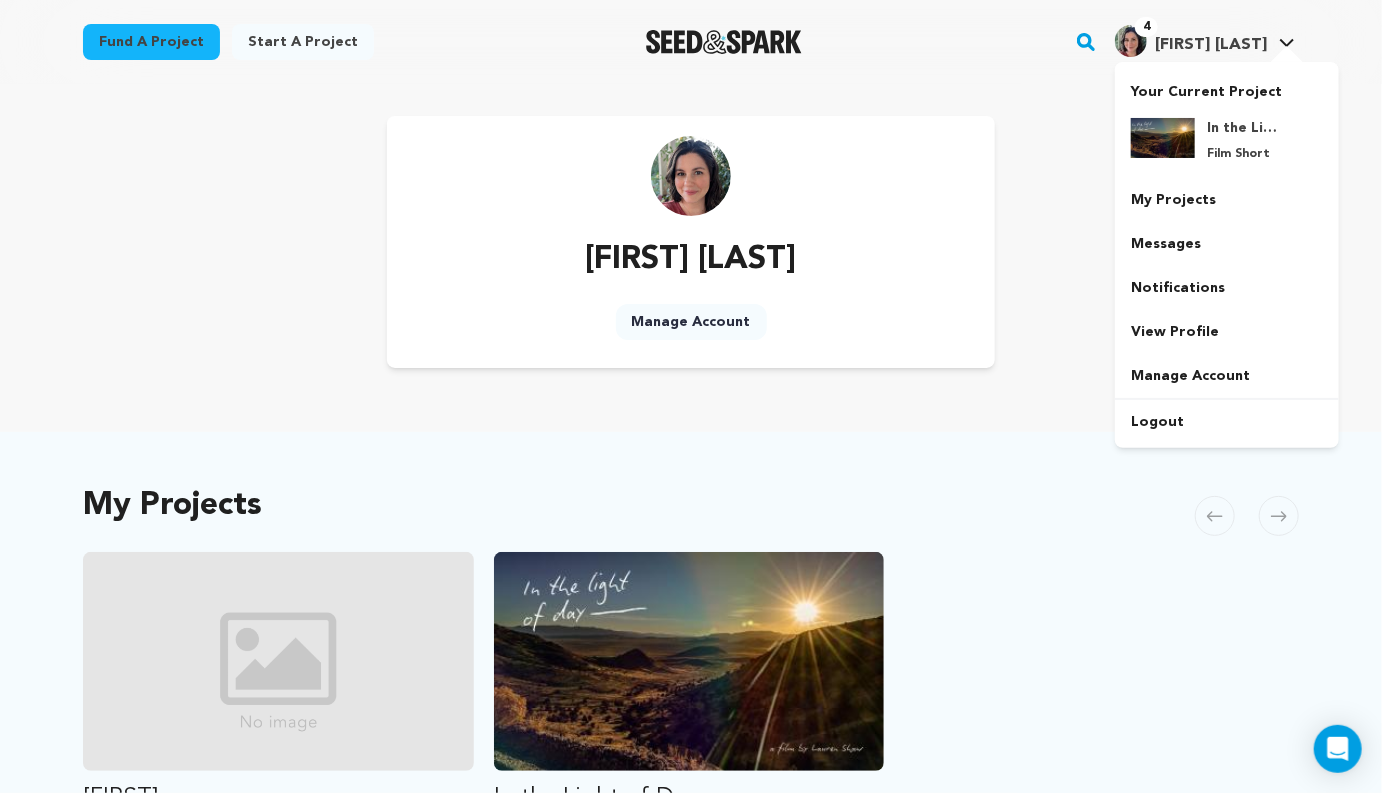 click on "4" at bounding box center [1146, 27] 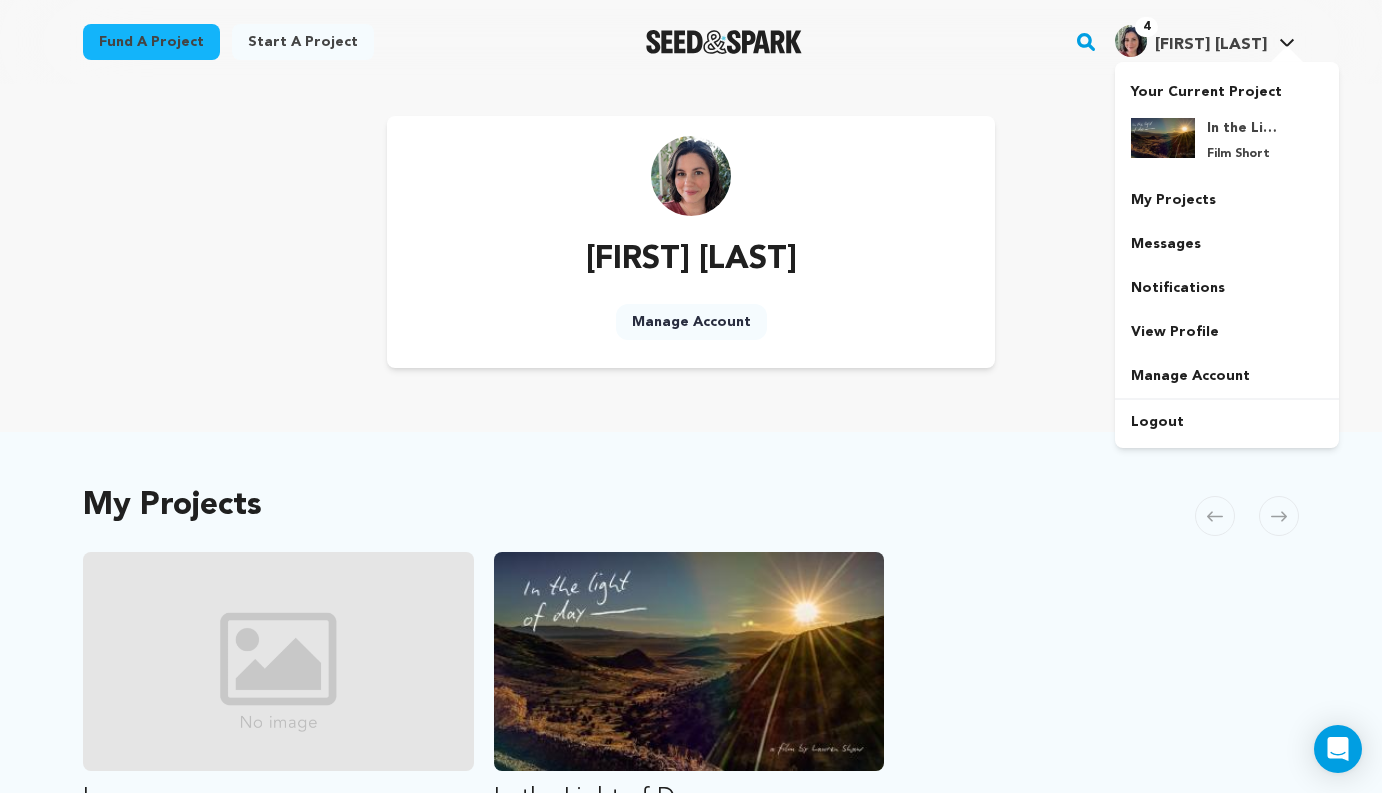 scroll, scrollTop: 0, scrollLeft: 0, axis: both 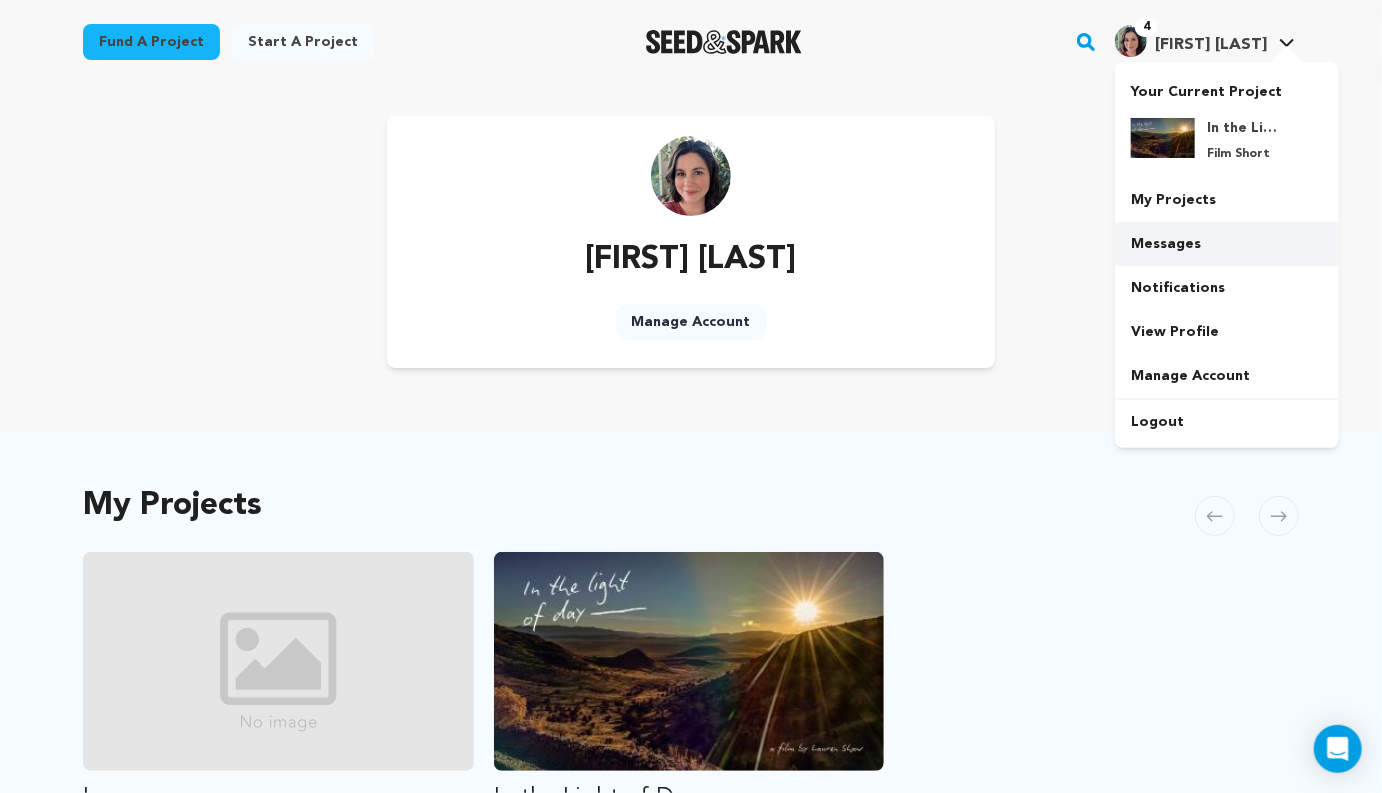 click on "Messages" at bounding box center (1227, 244) 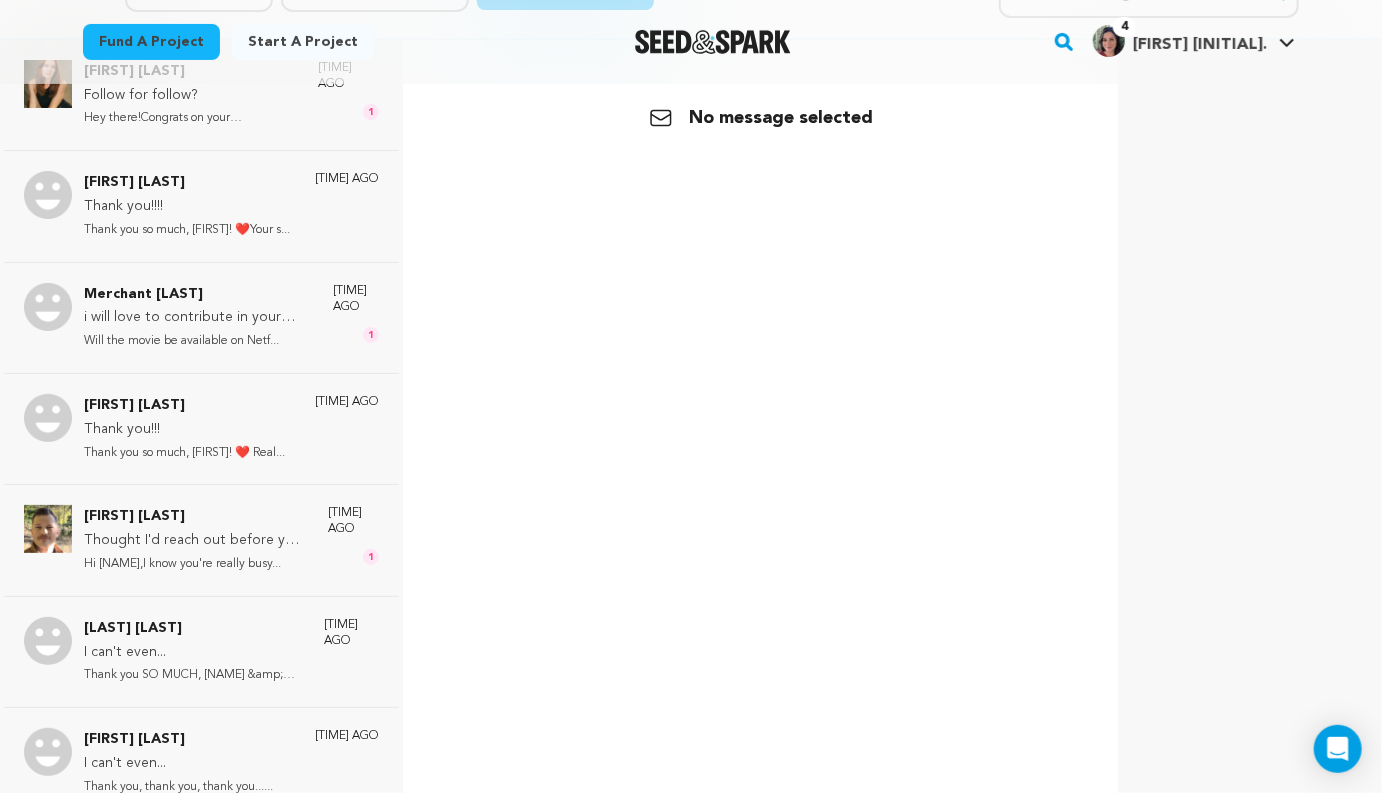 scroll, scrollTop: 298, scrollLeft: 0, axis: vertical 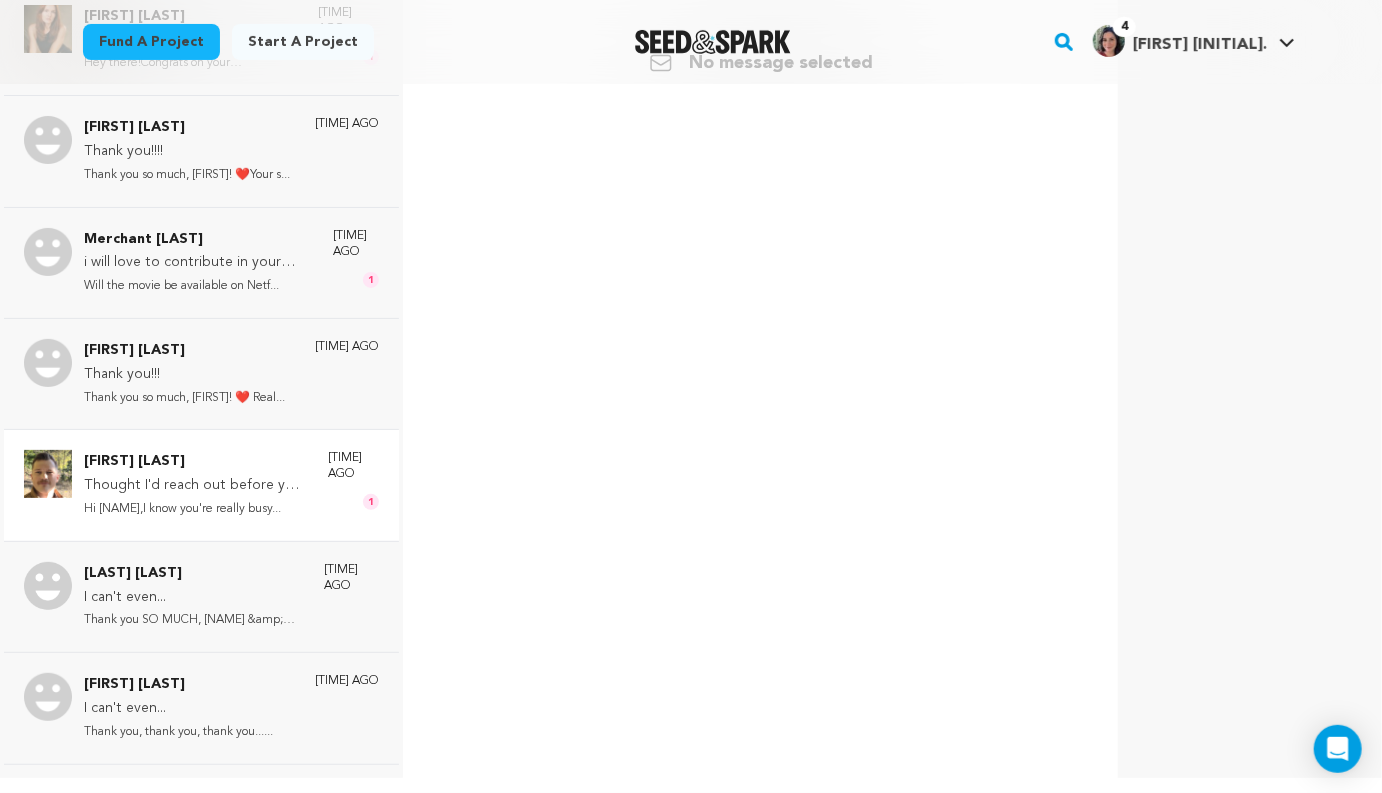 click on "Thought I'd reach out before your Deadline" at bounding box center (196, 486) 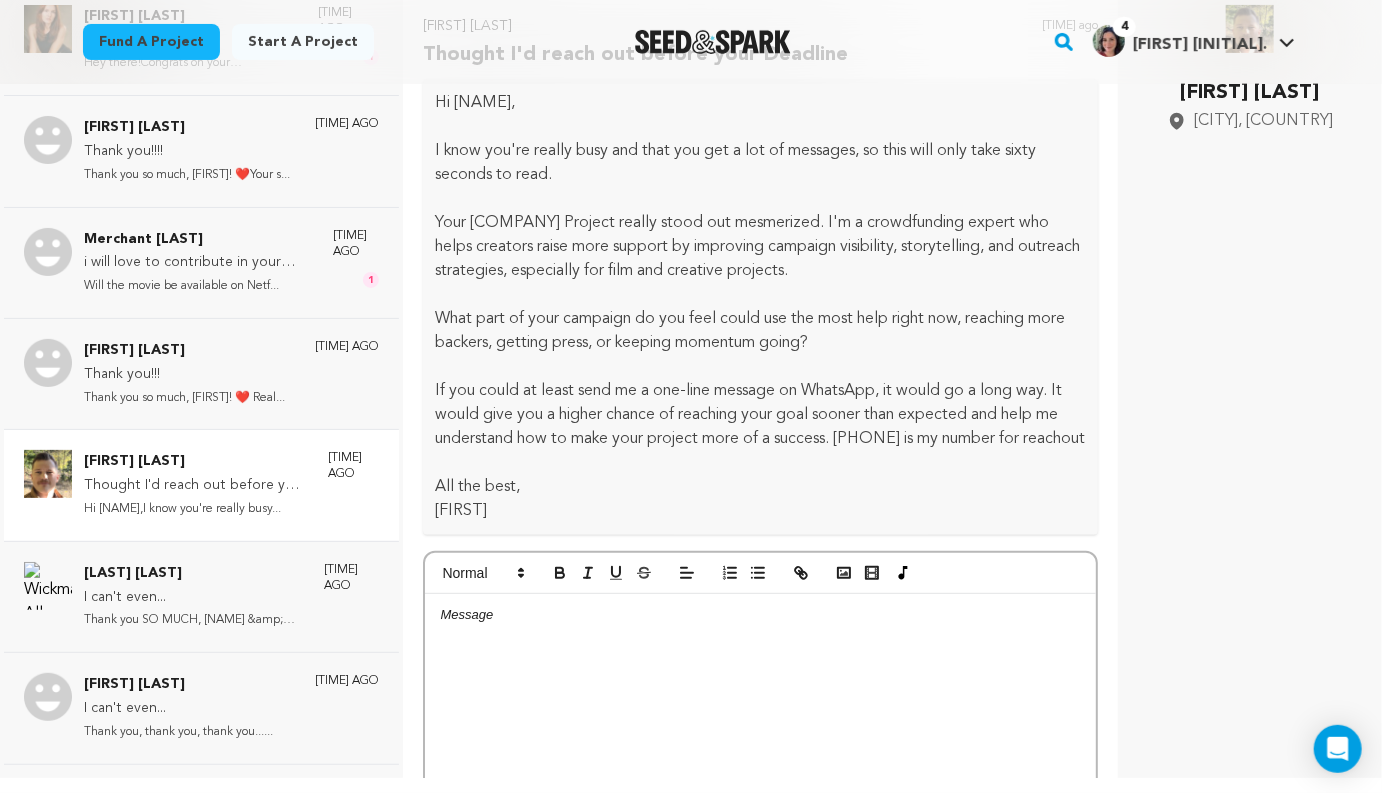 scroll, scrollTop: 0, scrollLeft: 0, axis: both 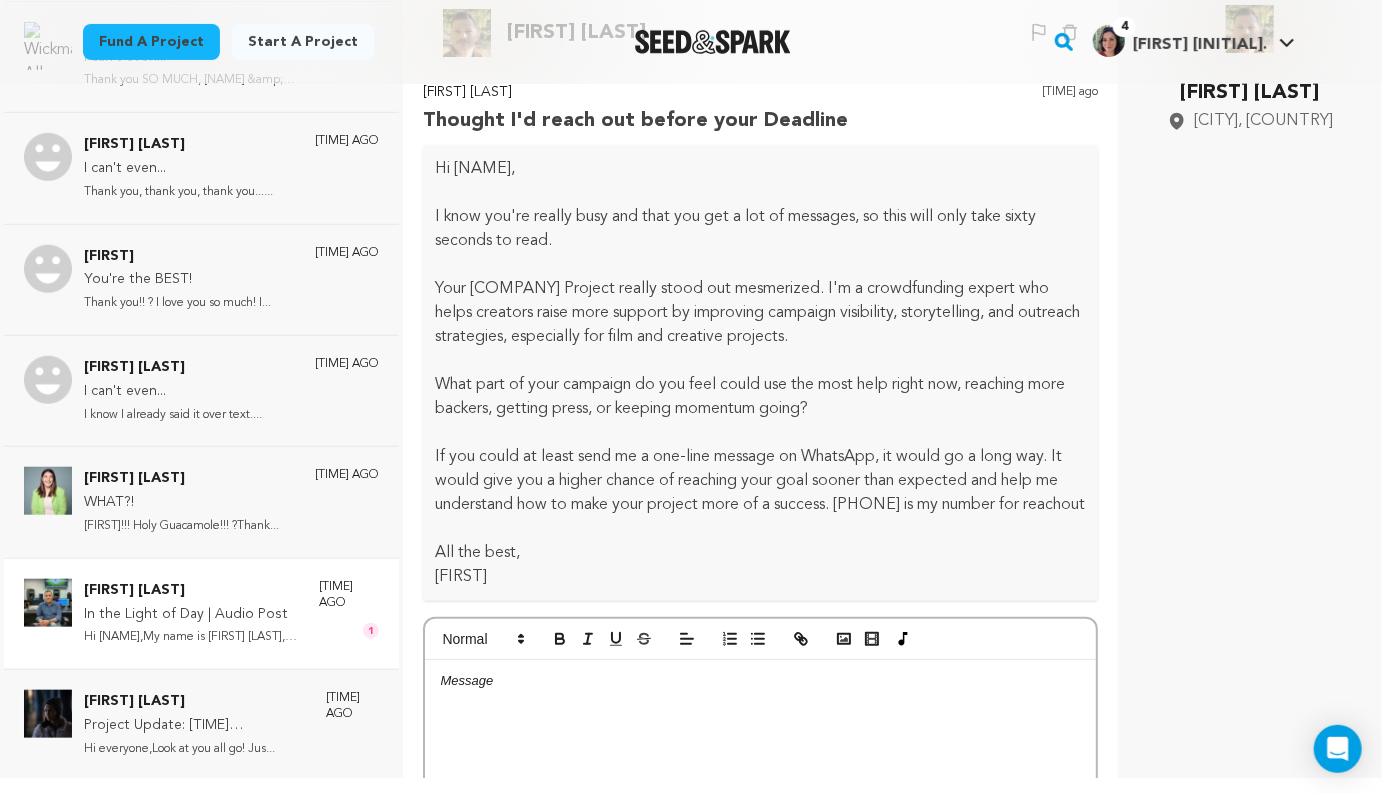 click on "In the Light of Day | Audio Post" at bounding box center (191, 615) 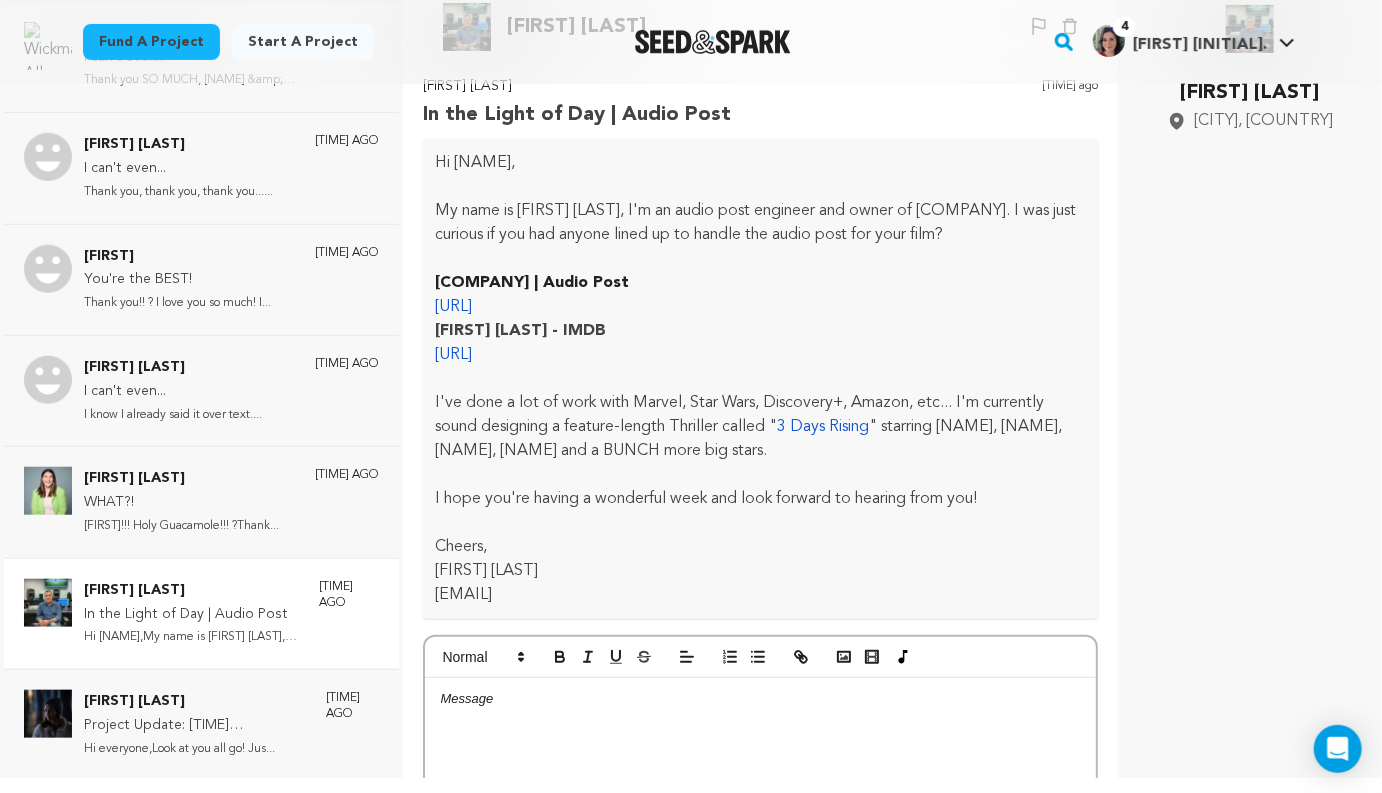 scroll, scrollTop: 0, scrollLeft: 0, axis: both 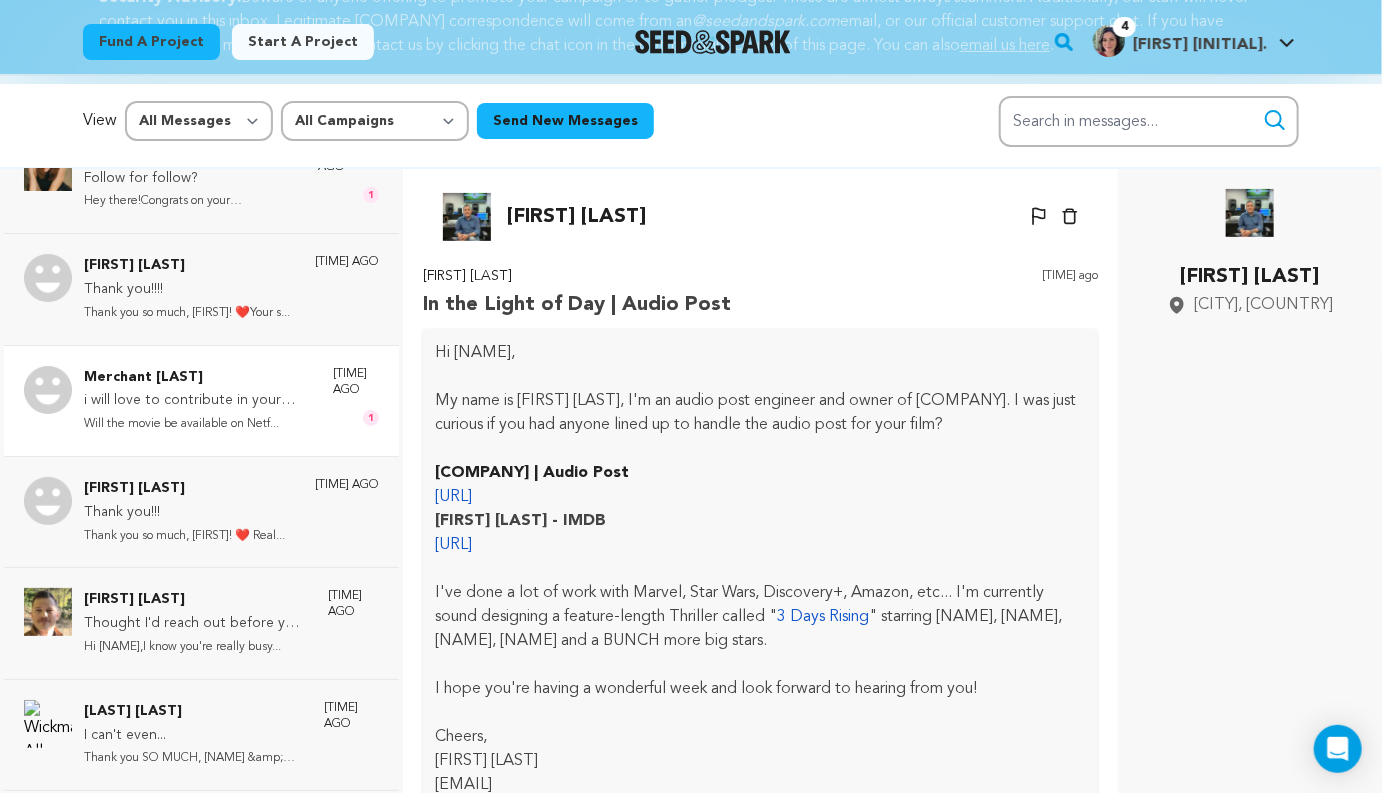 click on "Will the movie be available on Netf..." at bounding box center (198, 424) 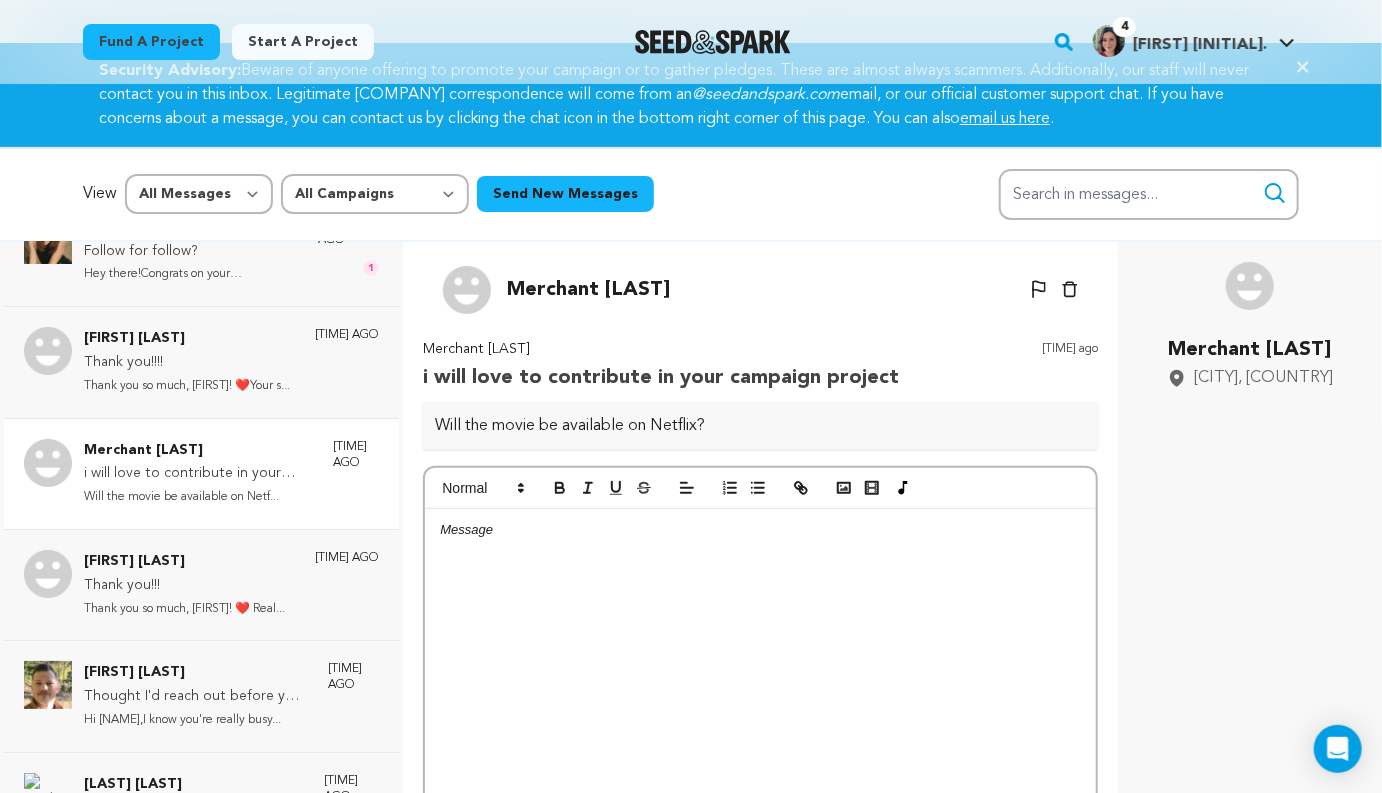 scroll, scrollTop: 27, scrollLeft: 0, axis: vertical 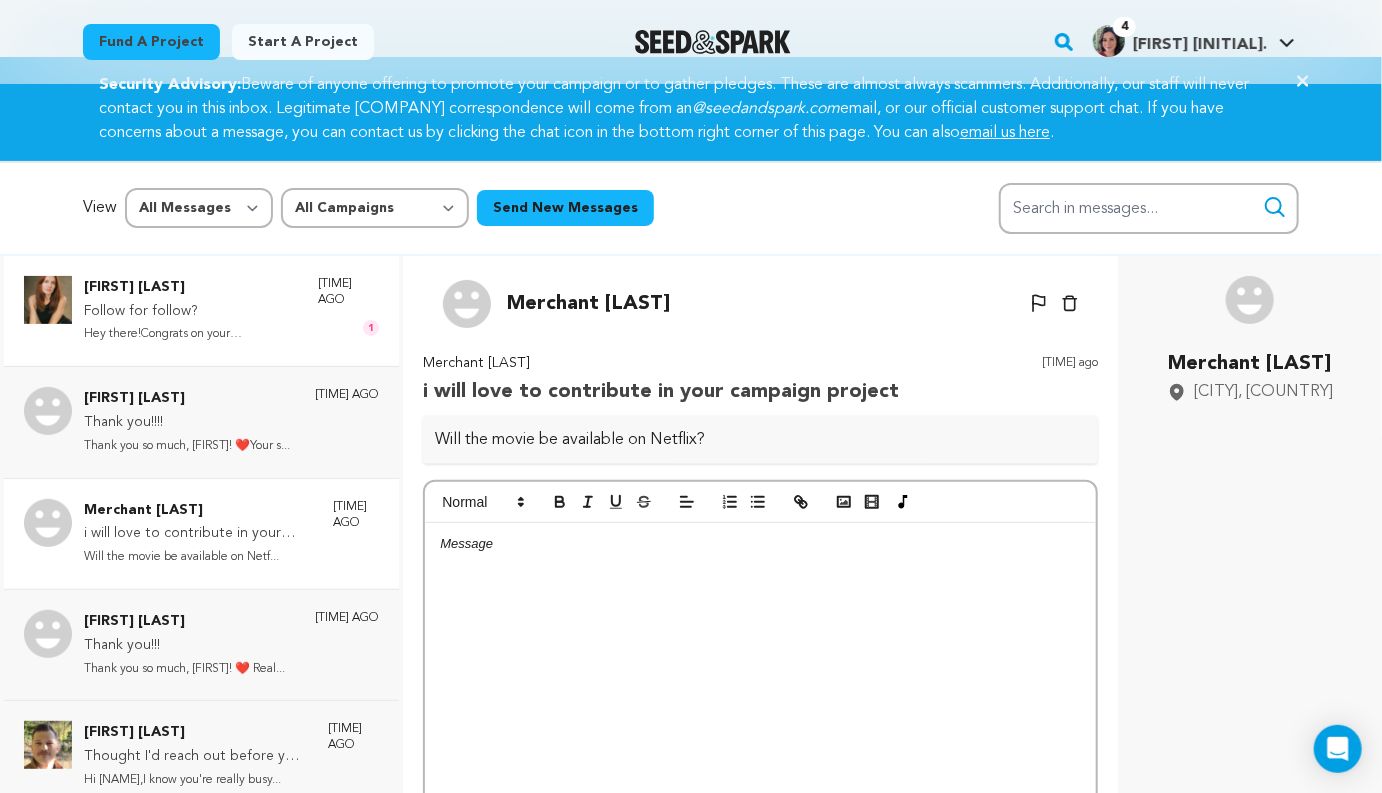click on "Follow for follow?" at bounding box center (191, 312) 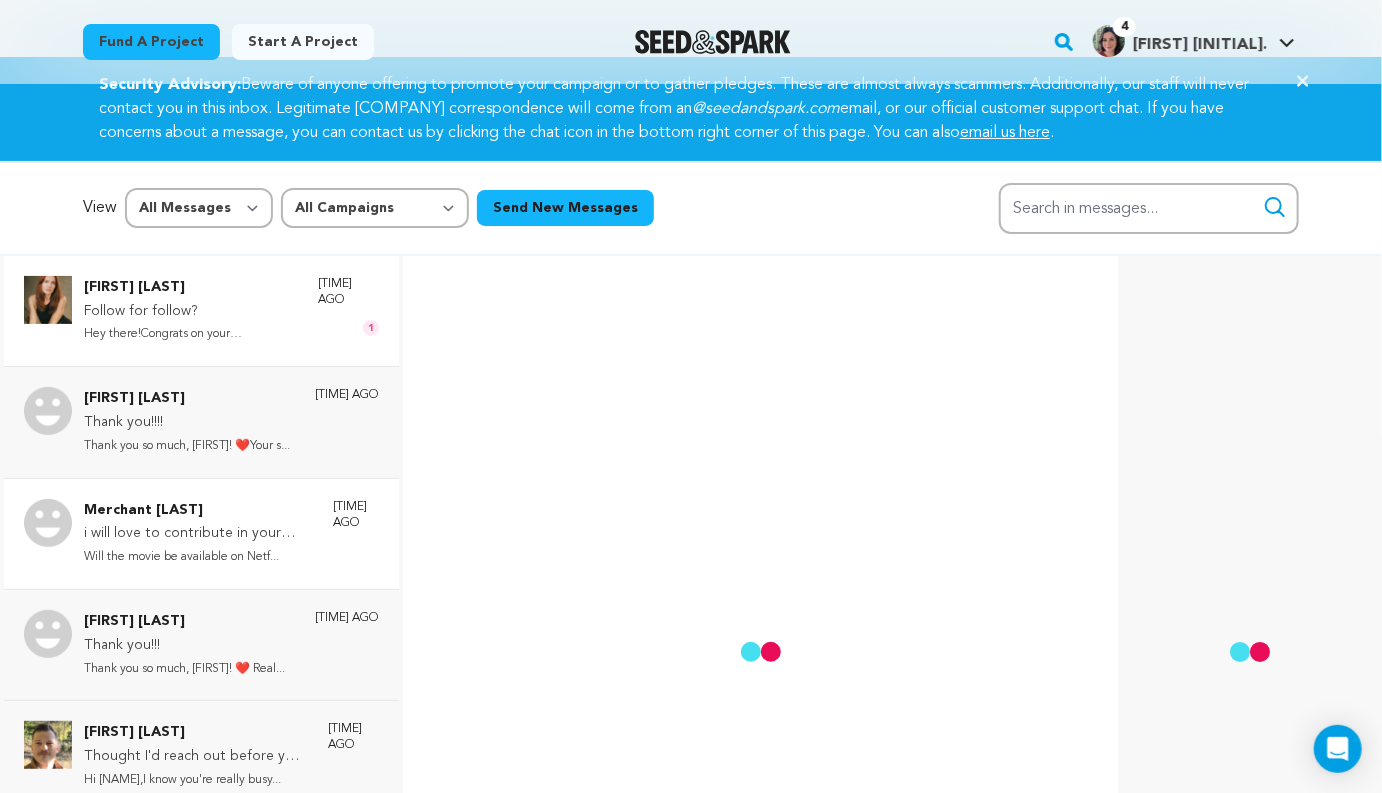 scroll, scrollTop: 8, scrollLeft: 0, axis: vertical 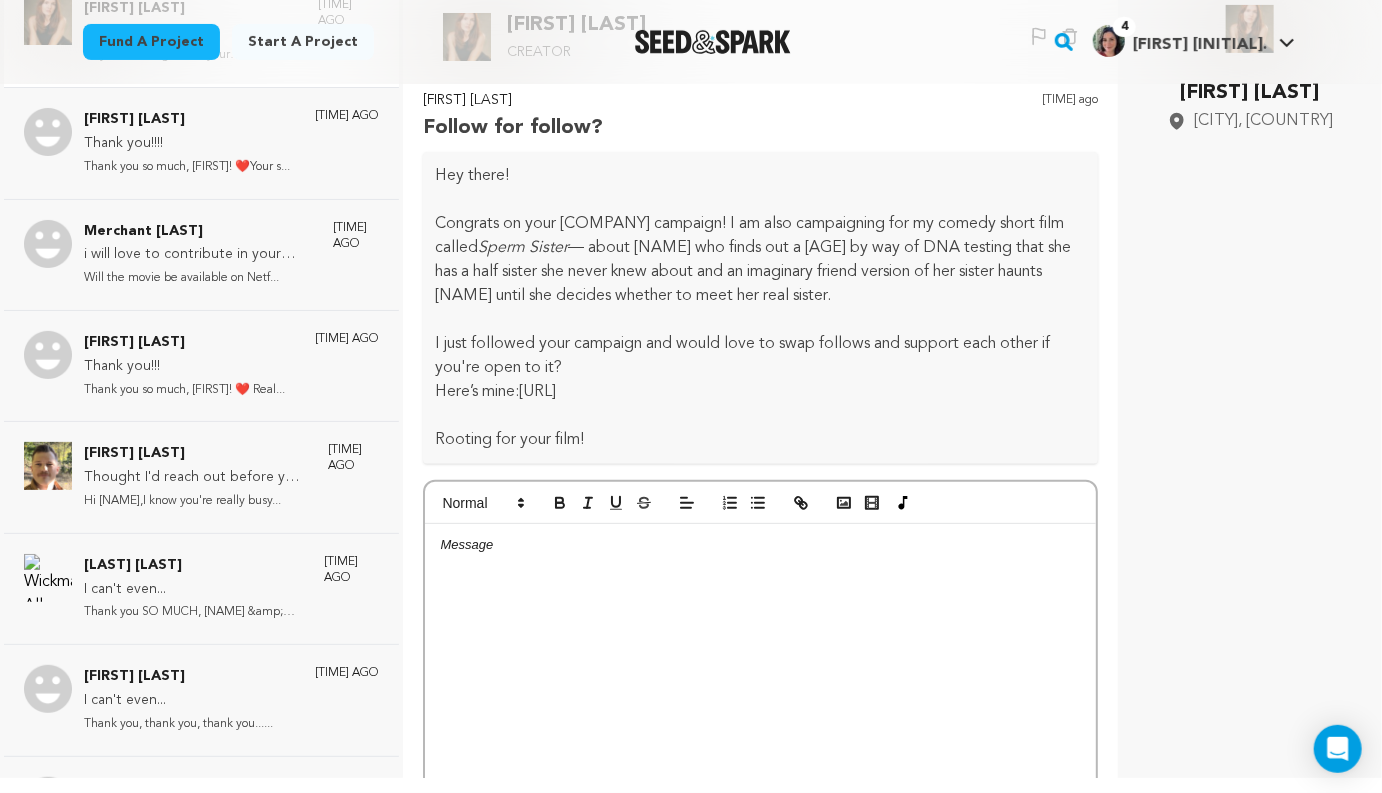 click at bounding box center [760, 674] 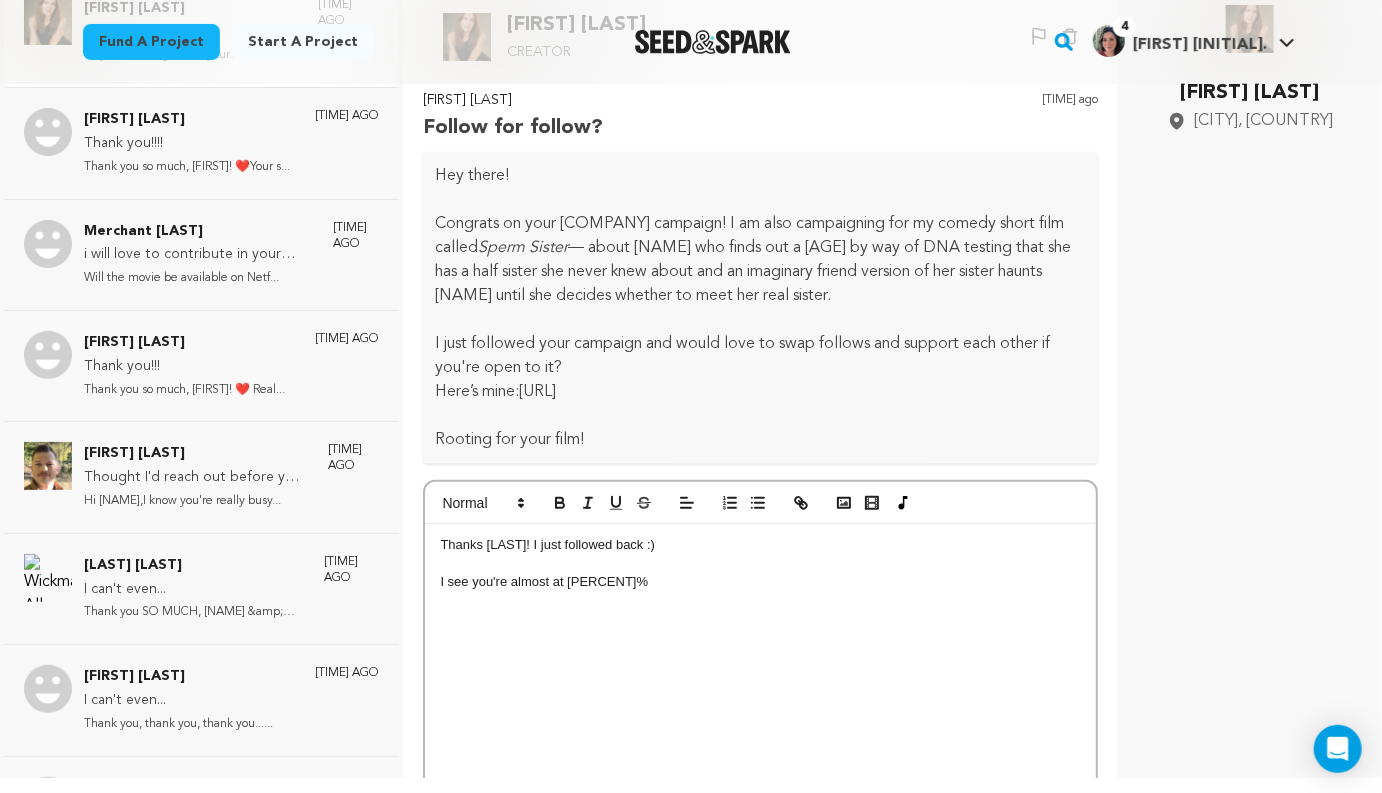 click on "https://seedandspark.com/fund/sperm-sister#story" at bounding box center (537, 392) 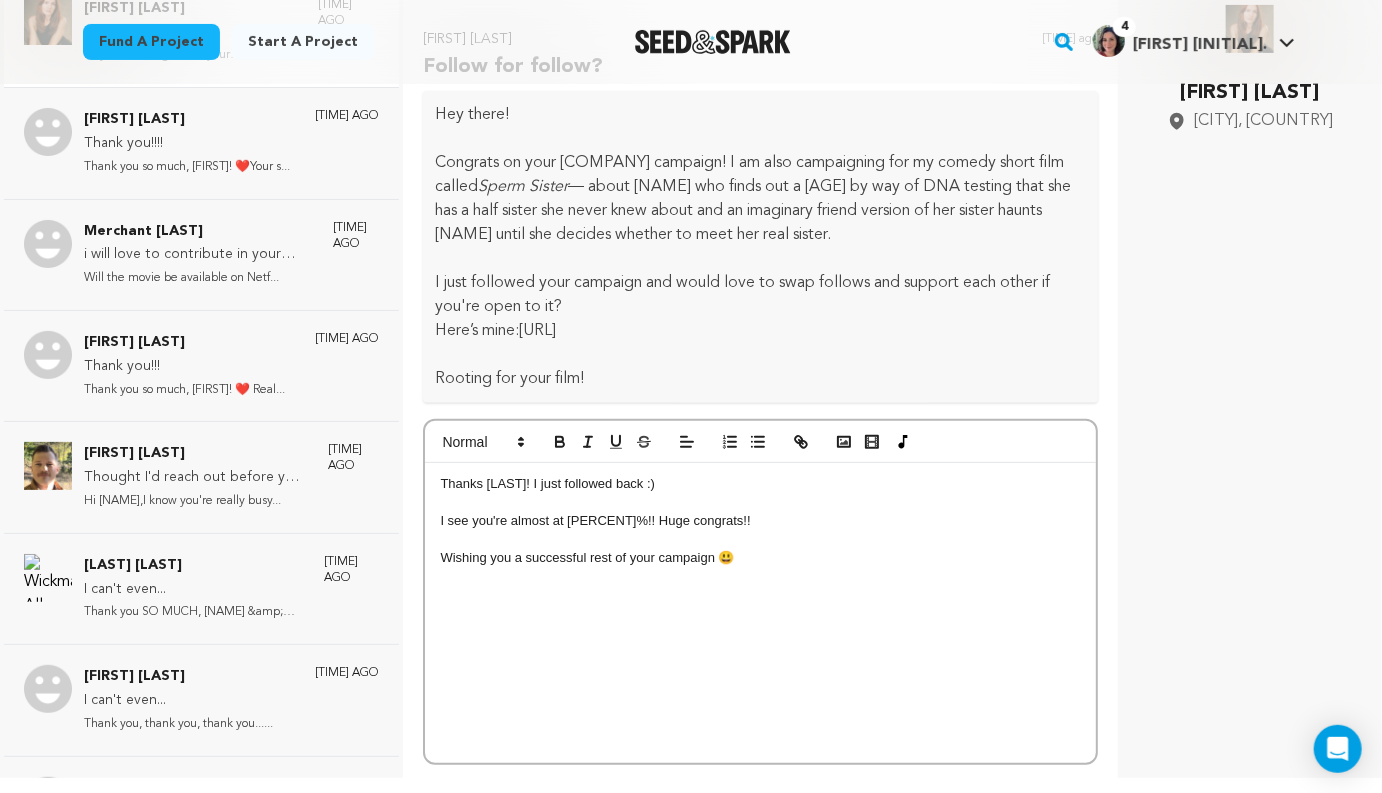 scroll, scrollTop: 96, scrollLeft: 0, axis: vertical 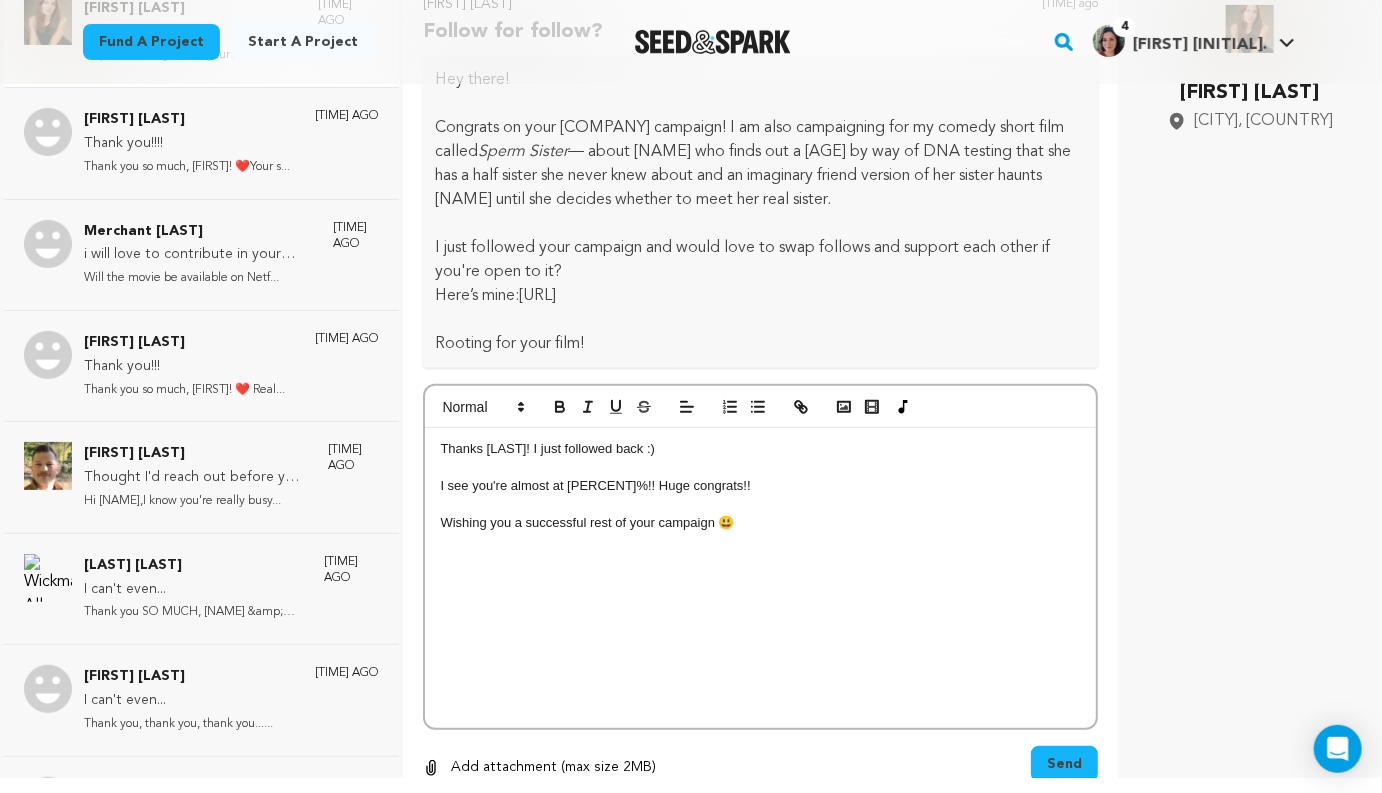 click on "Send" at bounding box center [1064, 764] 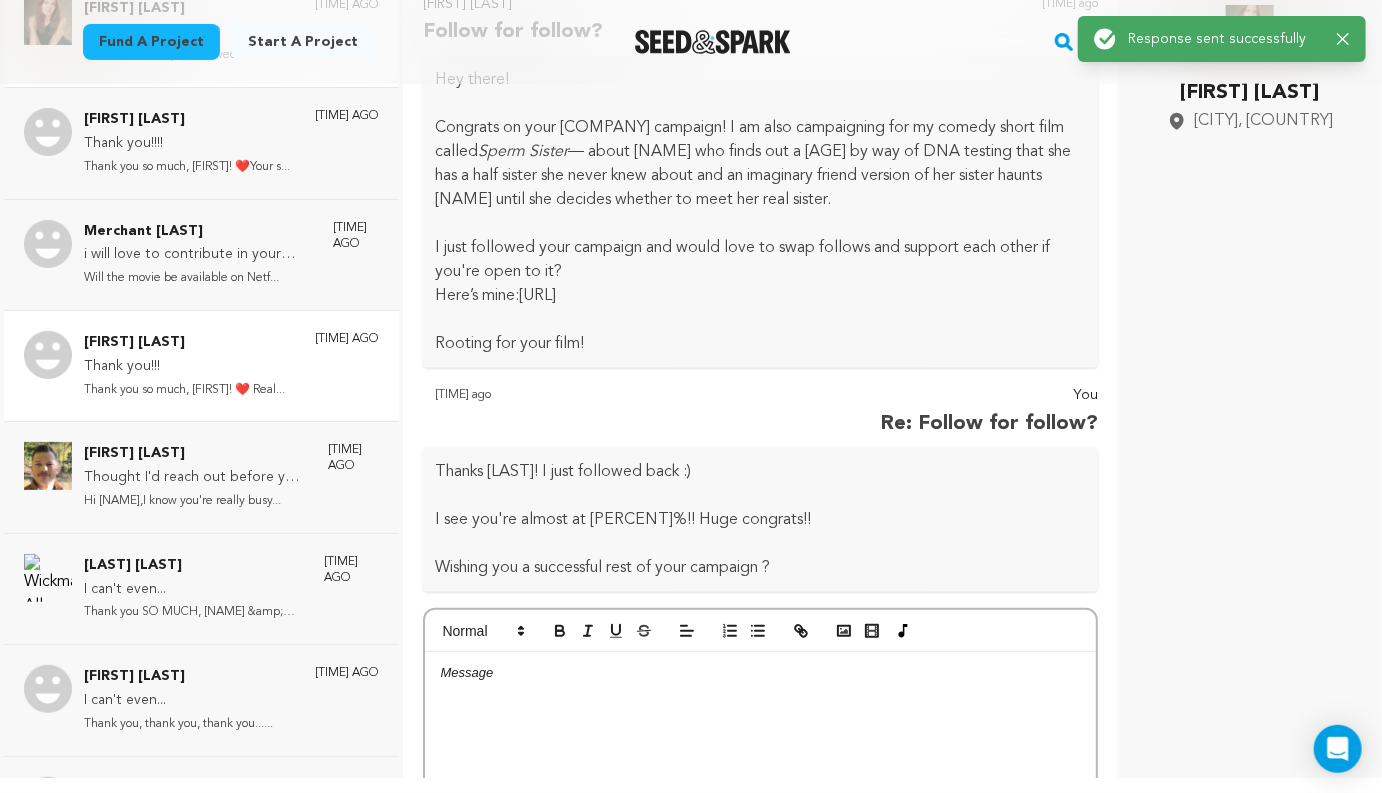 scroll, scrollTop: 0, scrollLeft: 0, axis: both 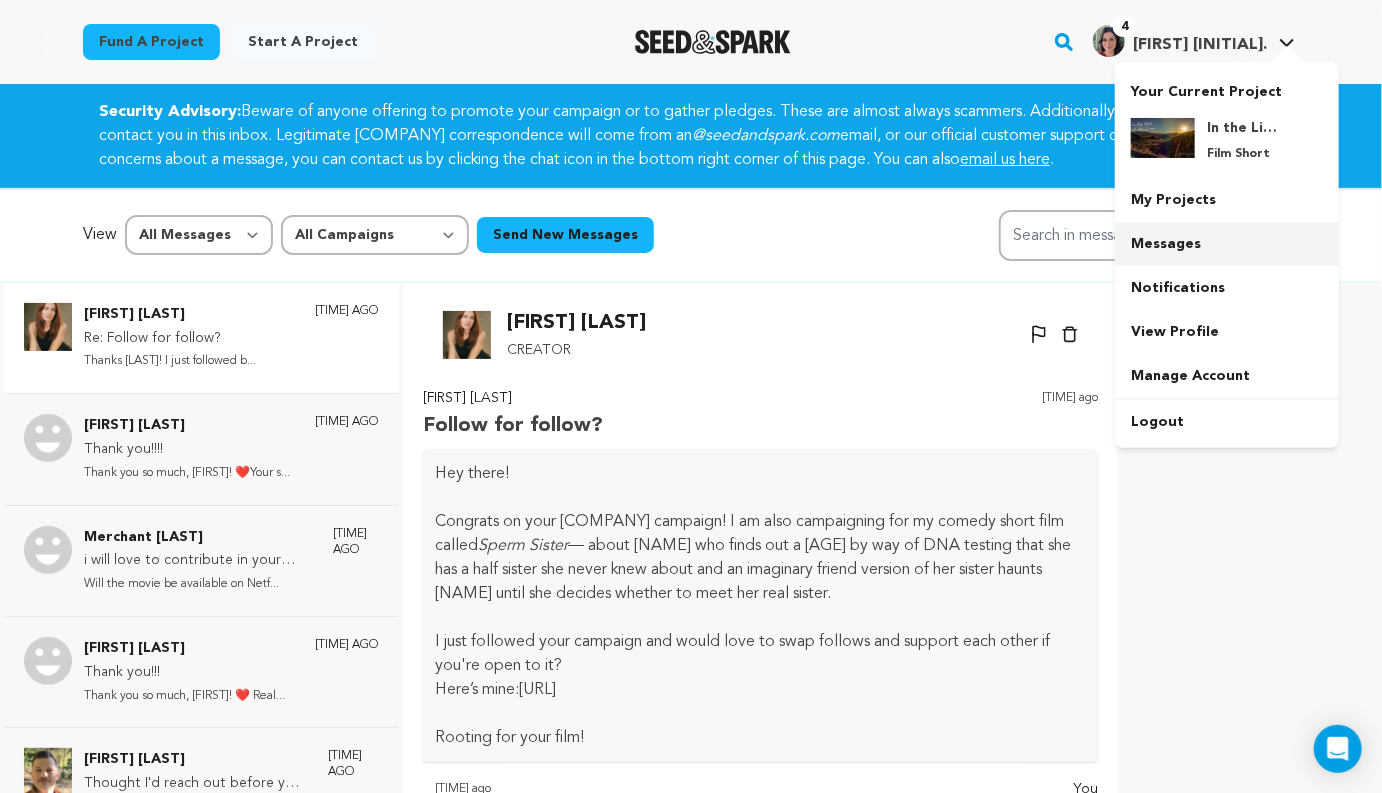 click on "Messages" at bounding box center [1227, 244] 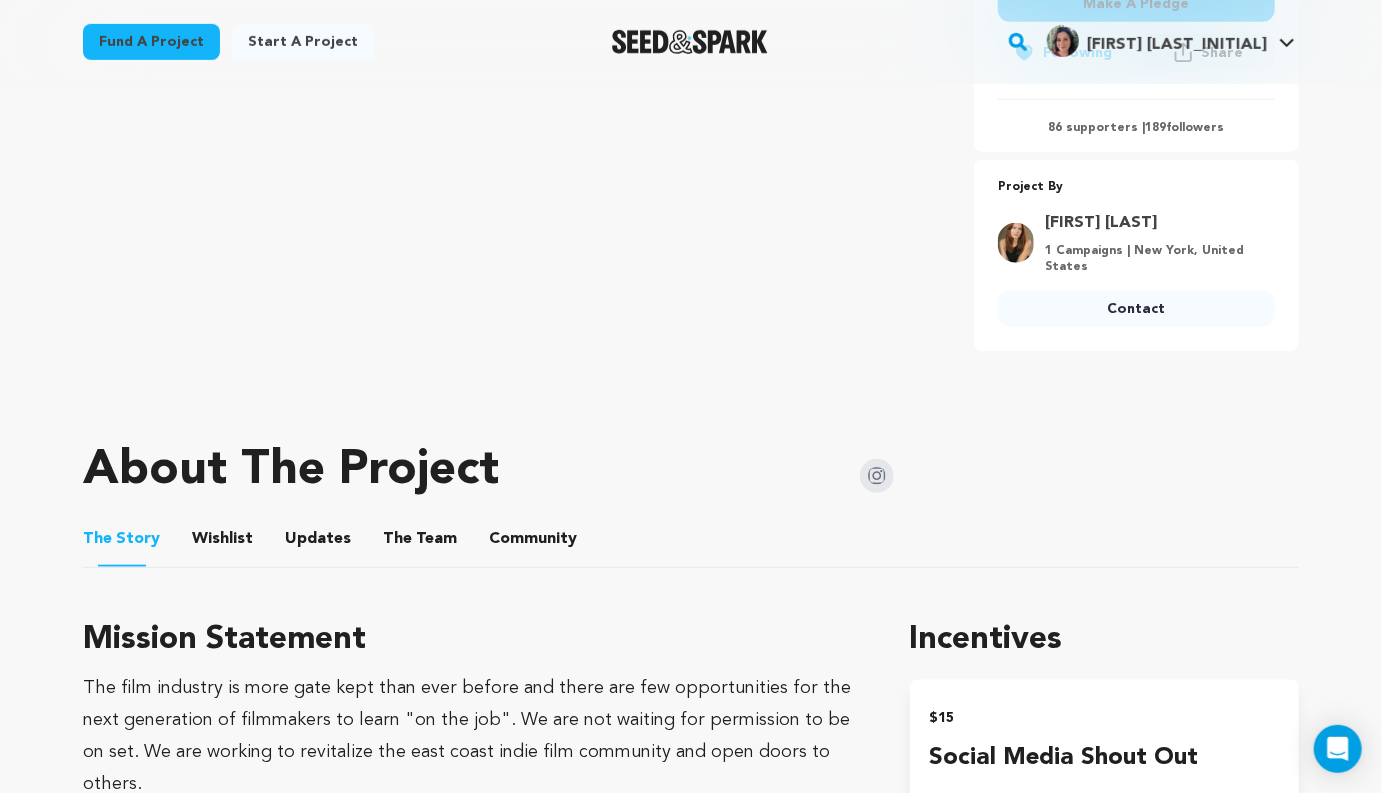 scroll, scrollTop: 0, scrollLeft: 0, axis: both 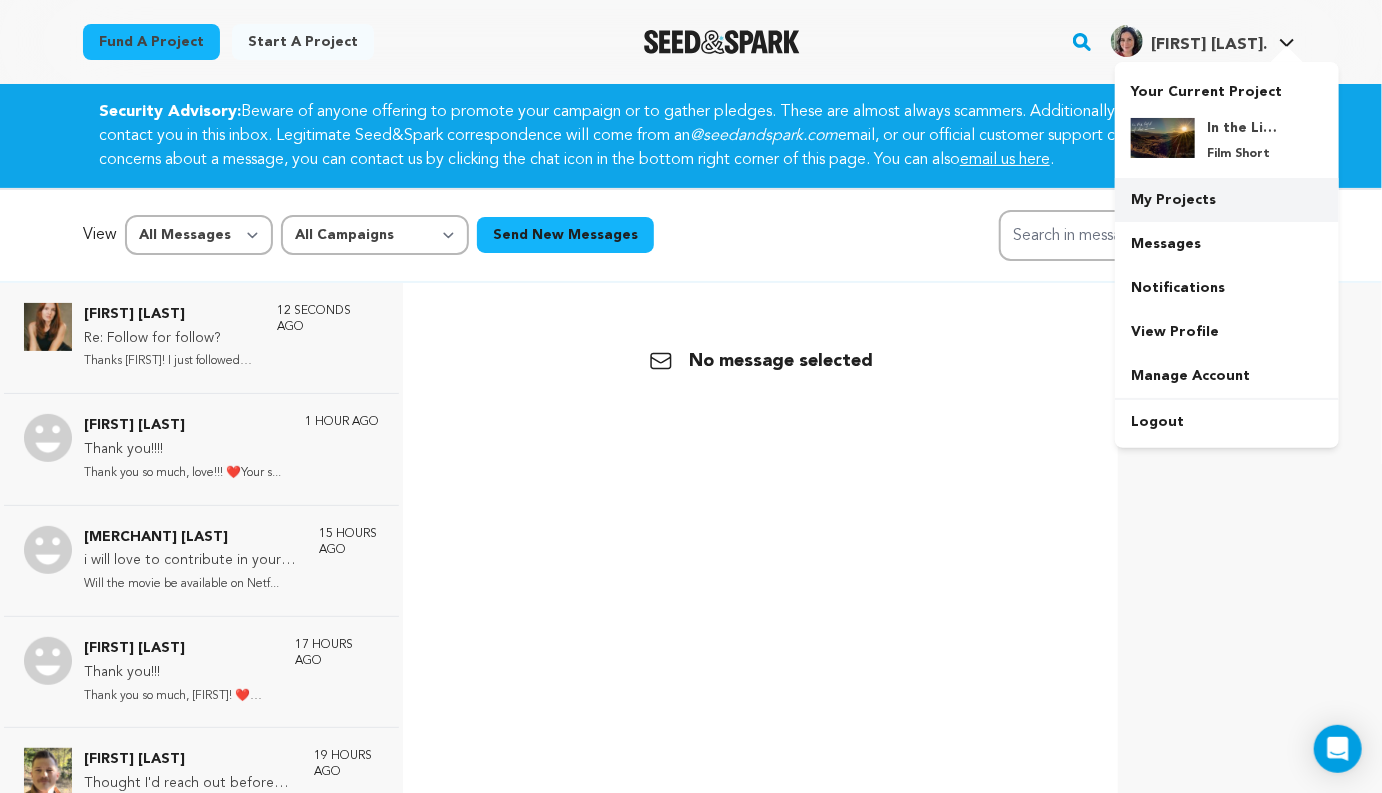 click on "My Projects" at bounding box center (1227, 200) 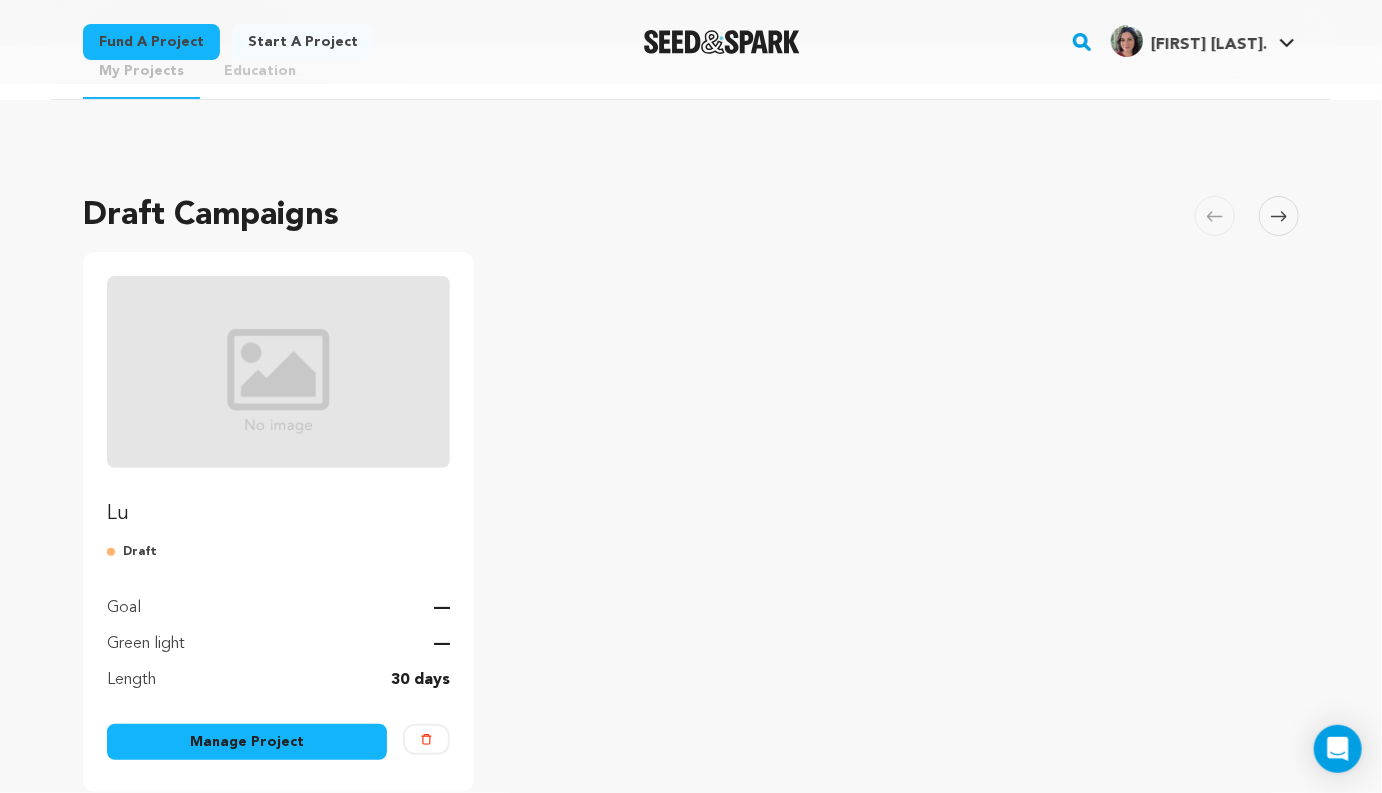 scroll, scrollTop: 0, scrollLeft: 0, axis: both 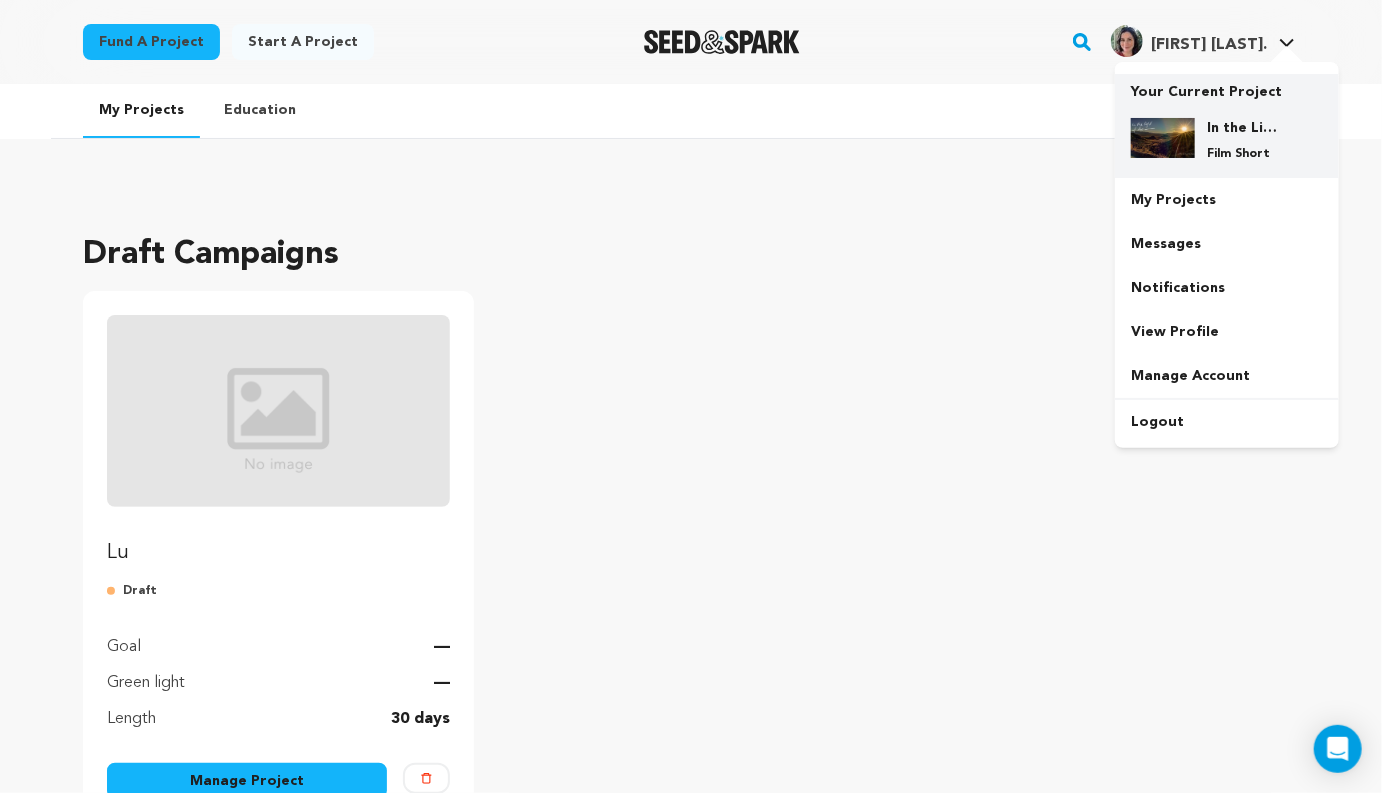 click on "In the Light of Day" at bounding box center (1243, 128) 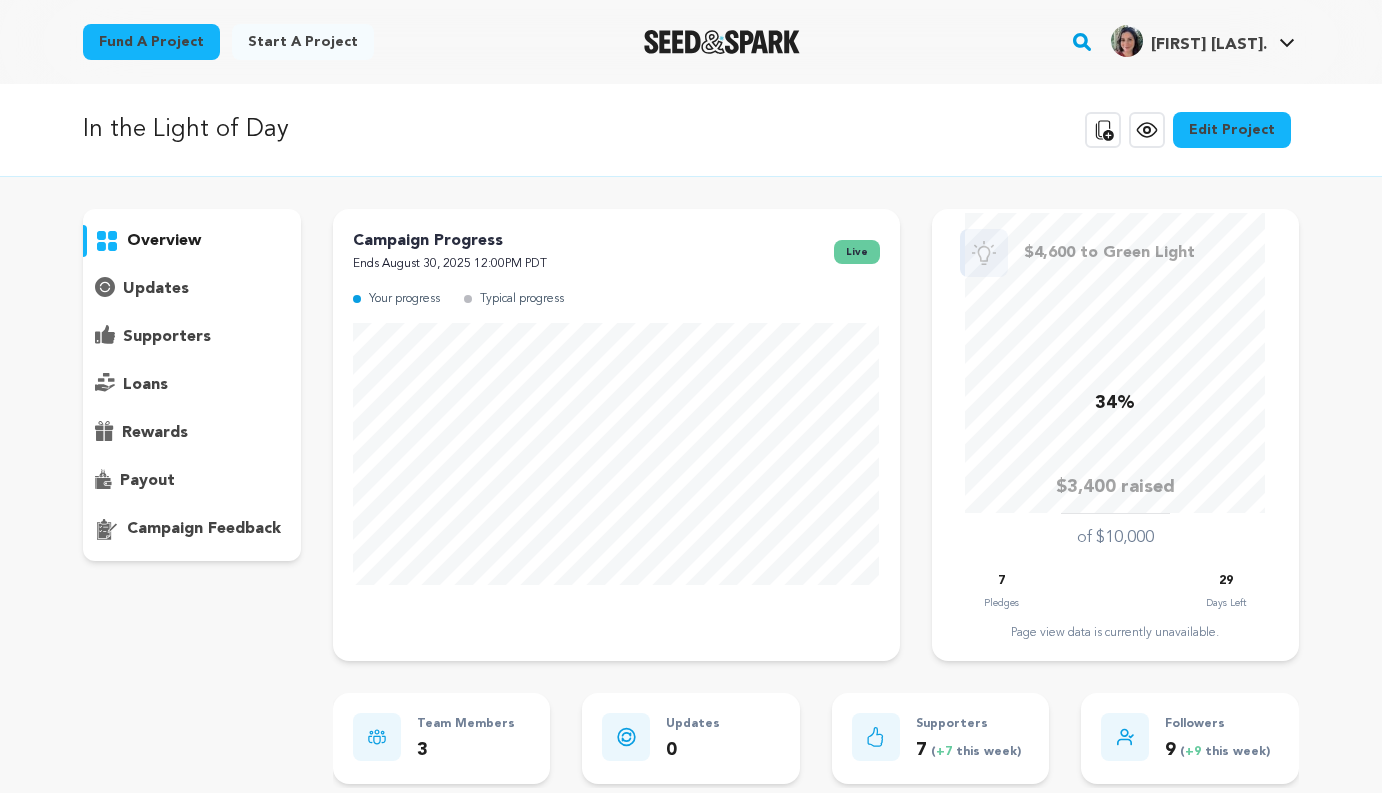 scroll, scrollTop: 0, scrollLeft: 0, axis: both 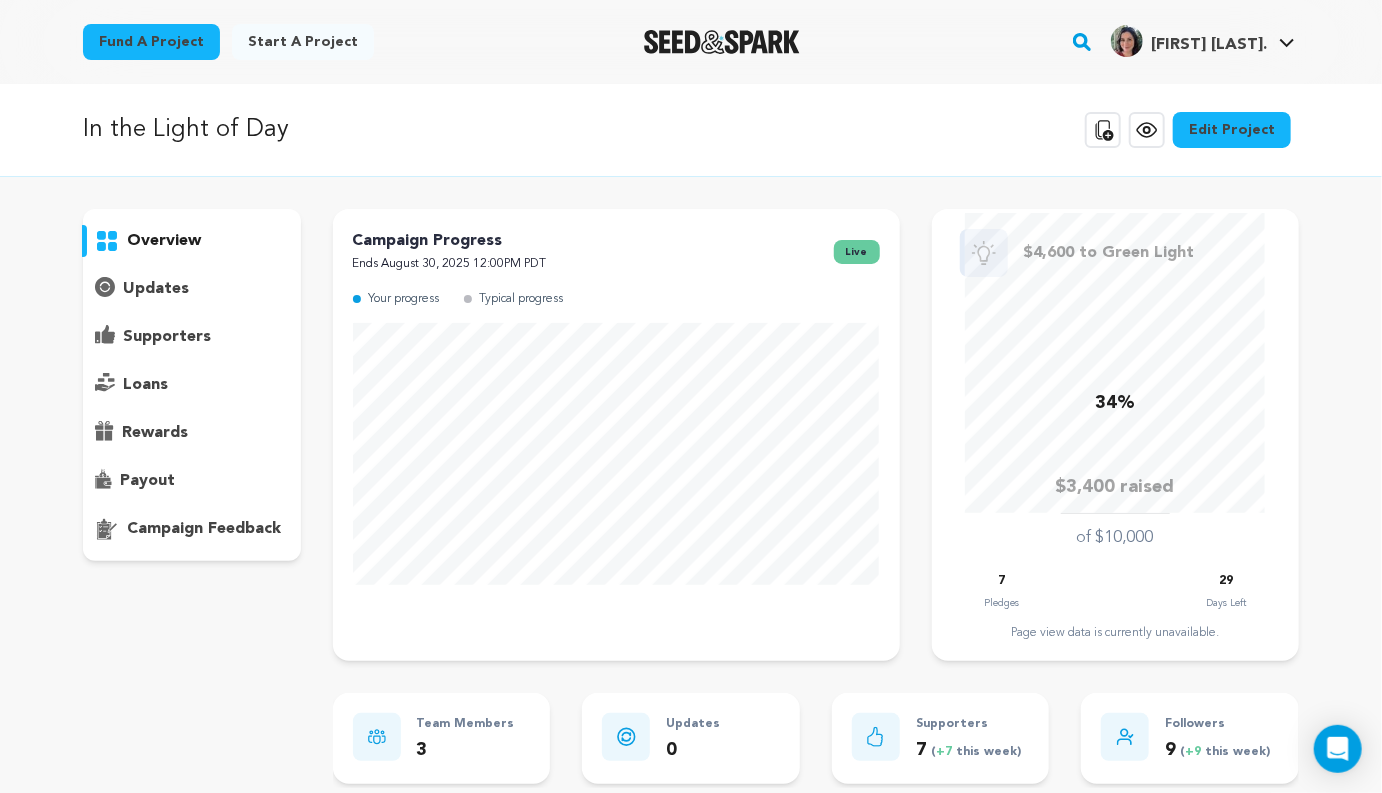 click on "updates" at bounding box center [156, 289] 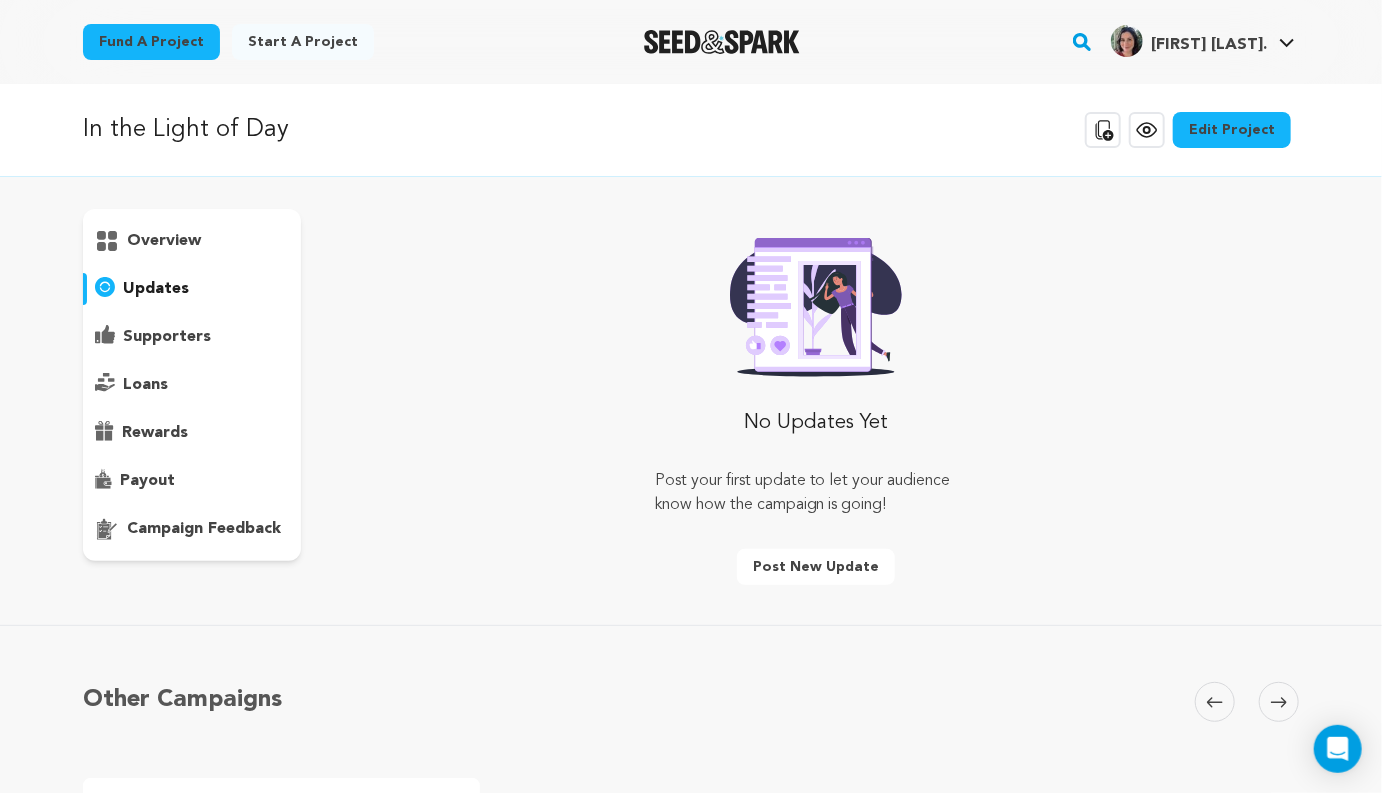 click on "Post new update" at bounding box center [816, 567] 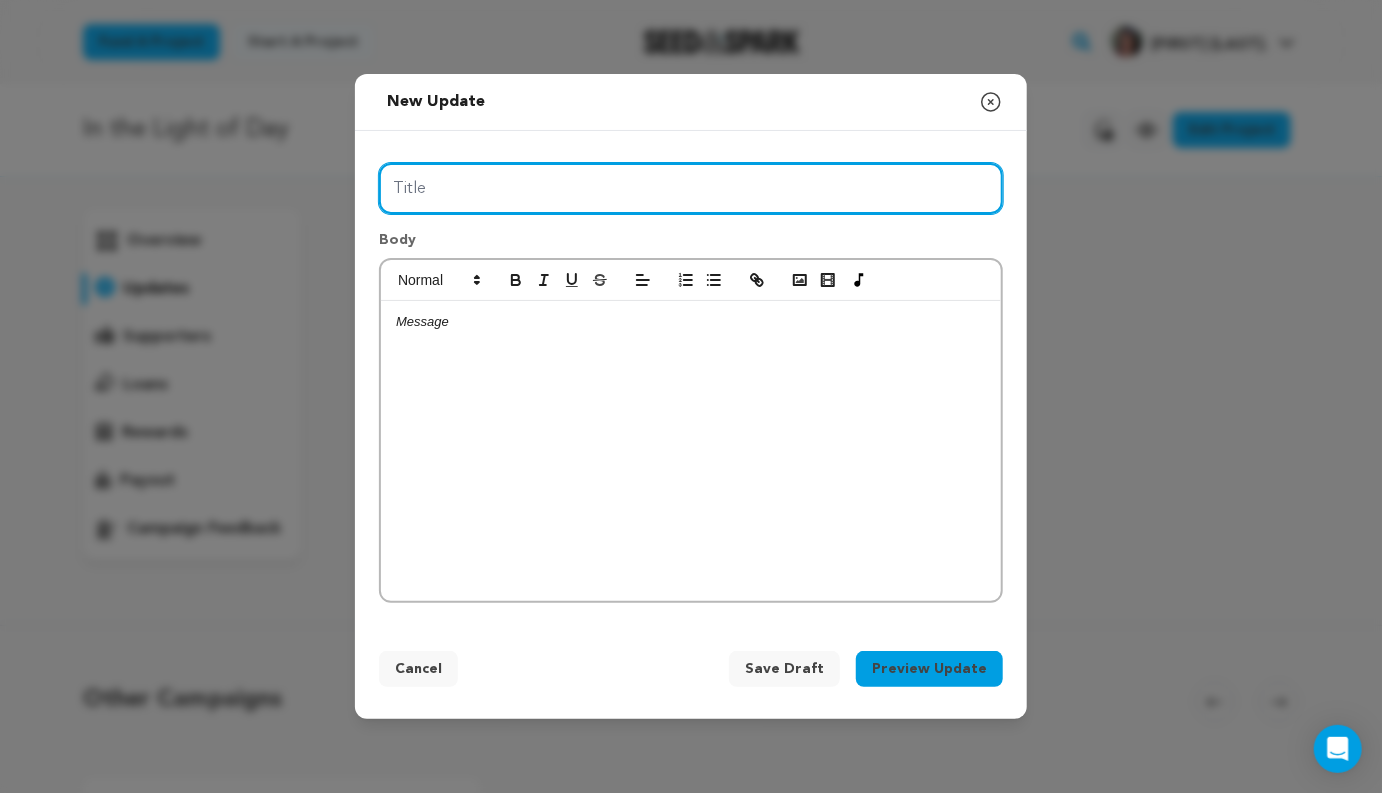click on "Title" at bounding box center (691, 188) 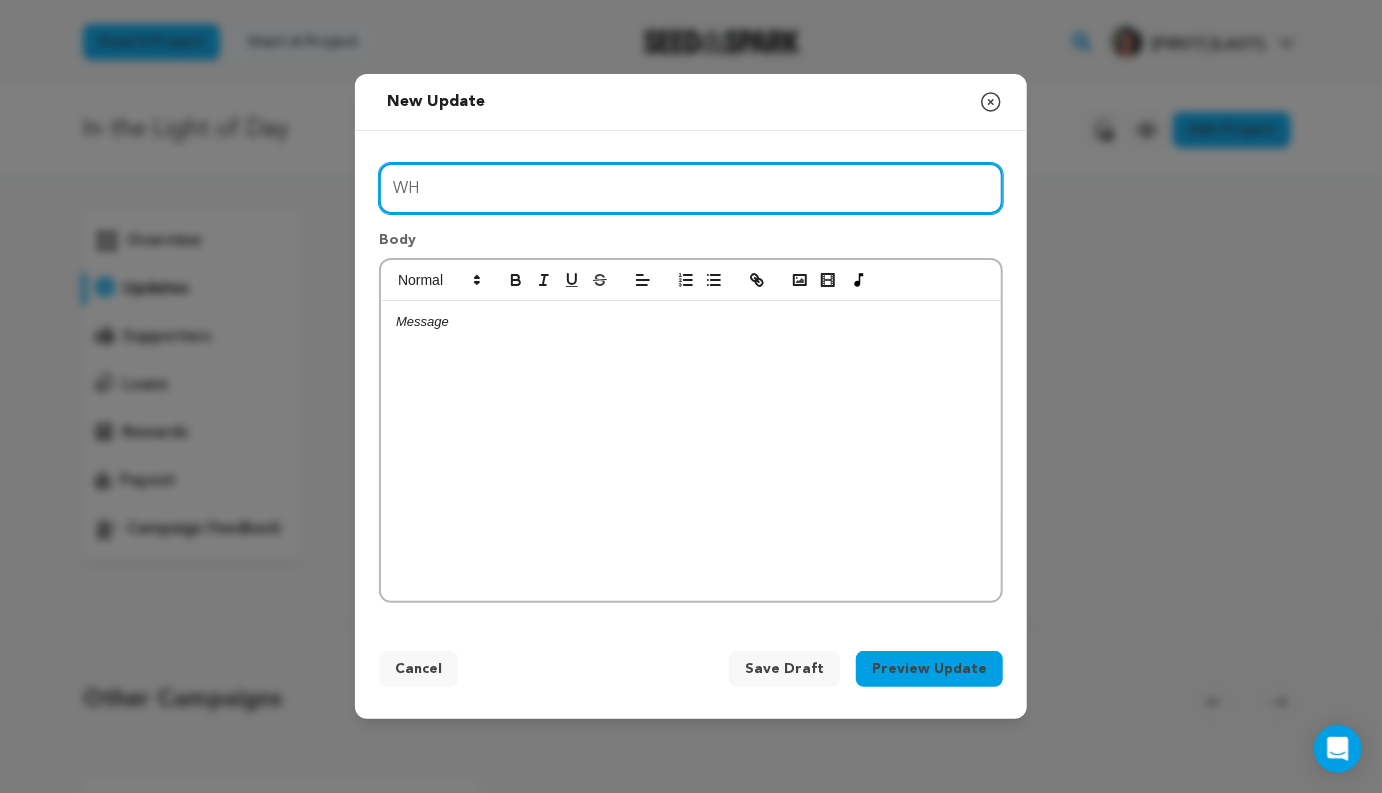 type on "W" 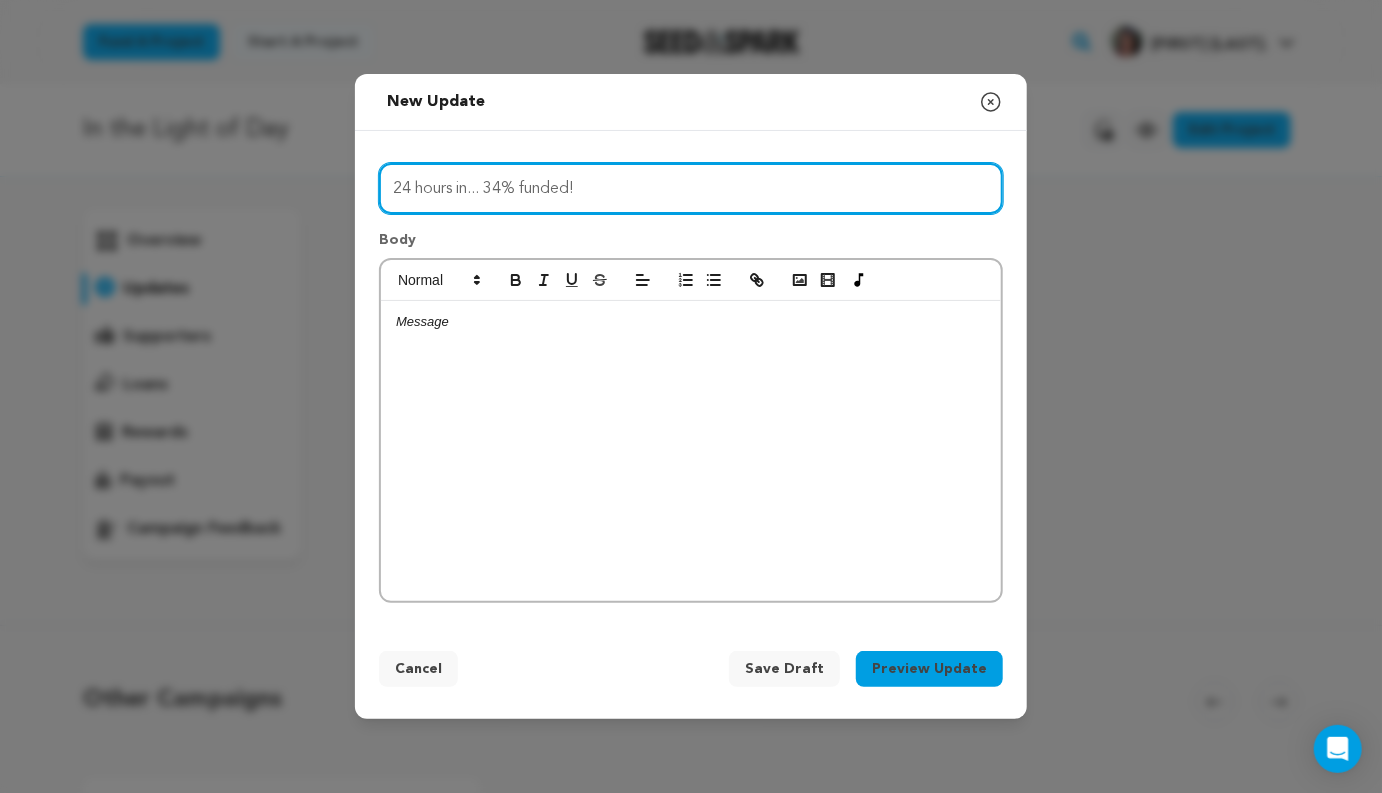 type on "24 hours in... 34% funded!" 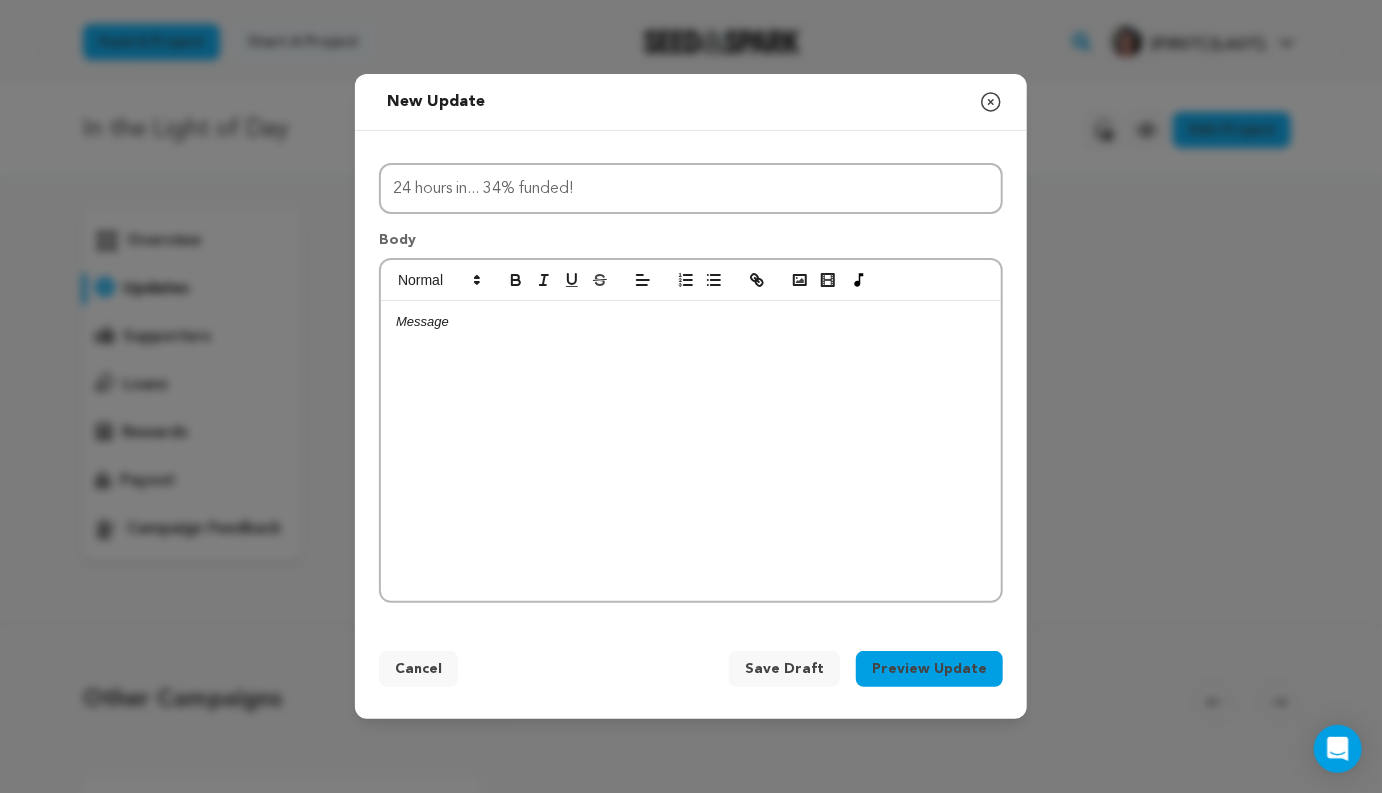click at bounding box center (691, 451) 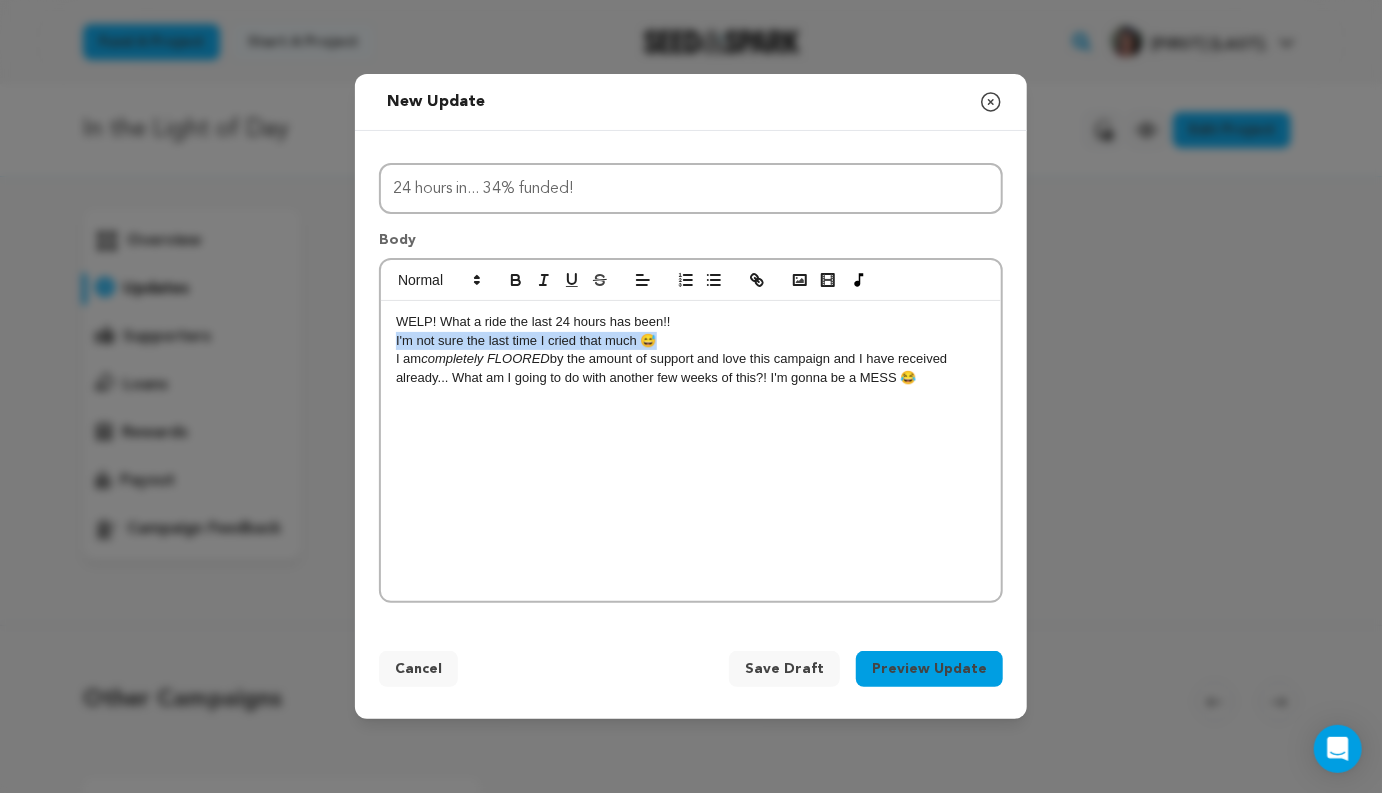 drag, startPoint x: 396, startPoint y: 342, endPoint x: 683, endPoint y: 340, distance: 287.00696 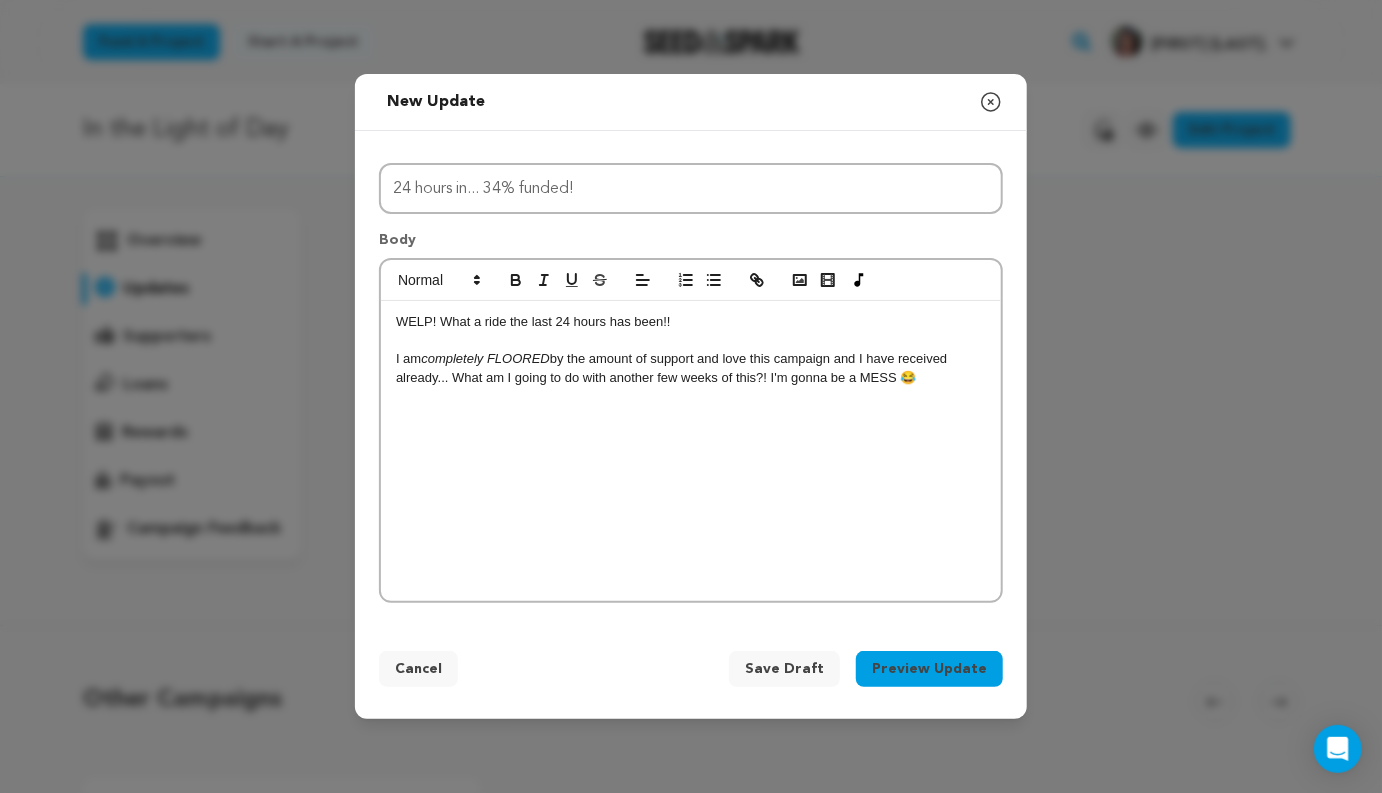click on "I am  completely FLOORED  by the amount of support and love this campaign and I have received already... What am I going to do with another few weeks of this?! I'm gonna be a MESS 😂" at bounding box center [691, 368] 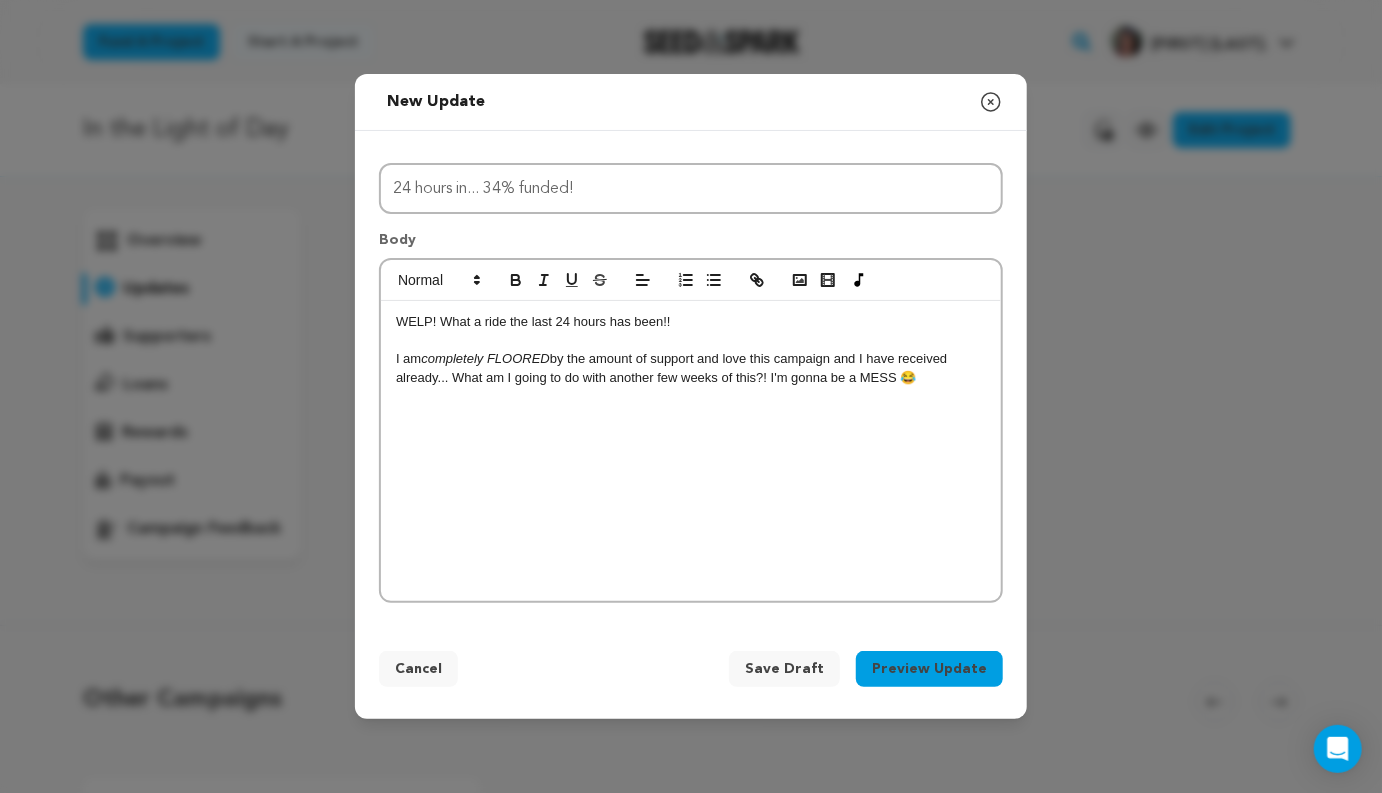 scroll, scrollTop: 0, scrollLeft: 0, axis: both 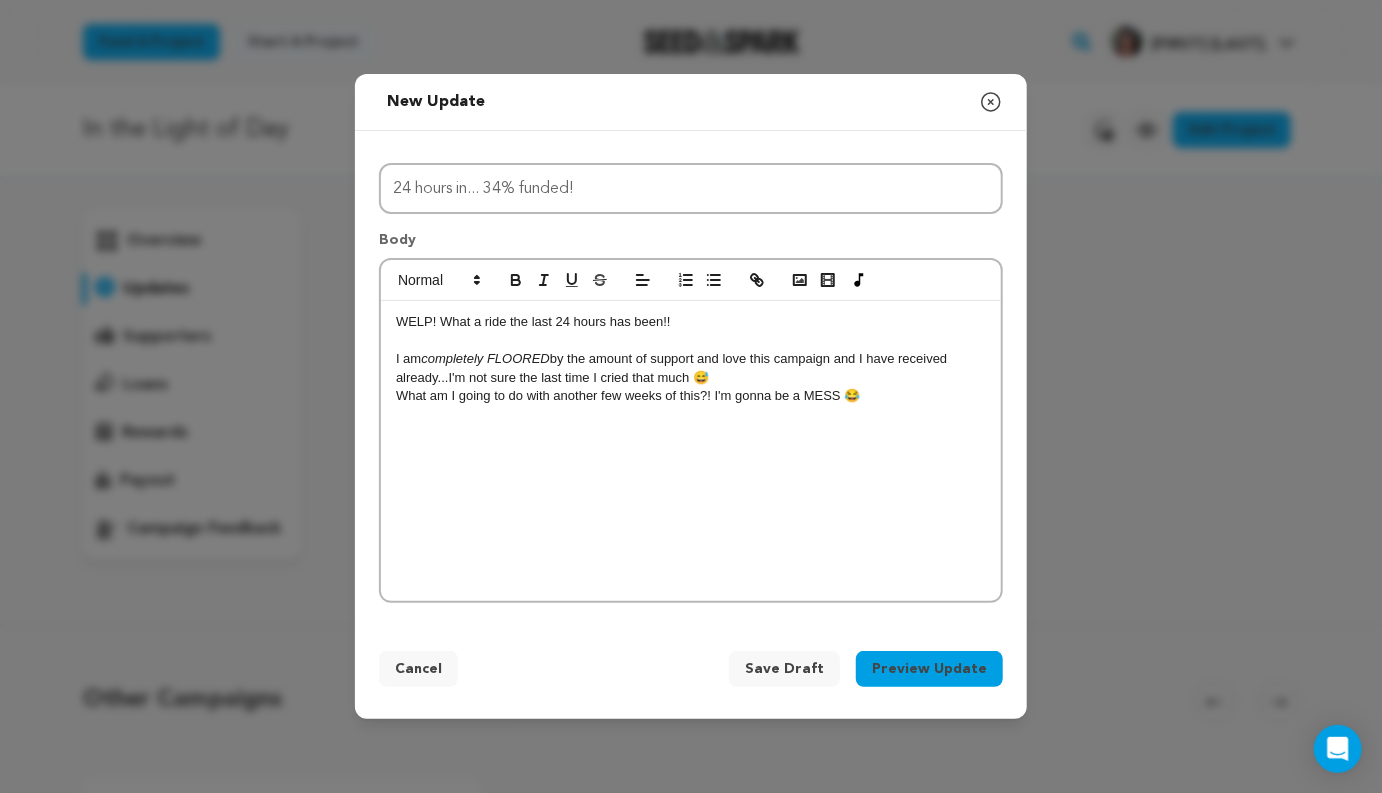 click on "﻿ What am I going to do with another few weeks of this?! I'm gonna be a MESS 😂" at bounding box center (691, 396) 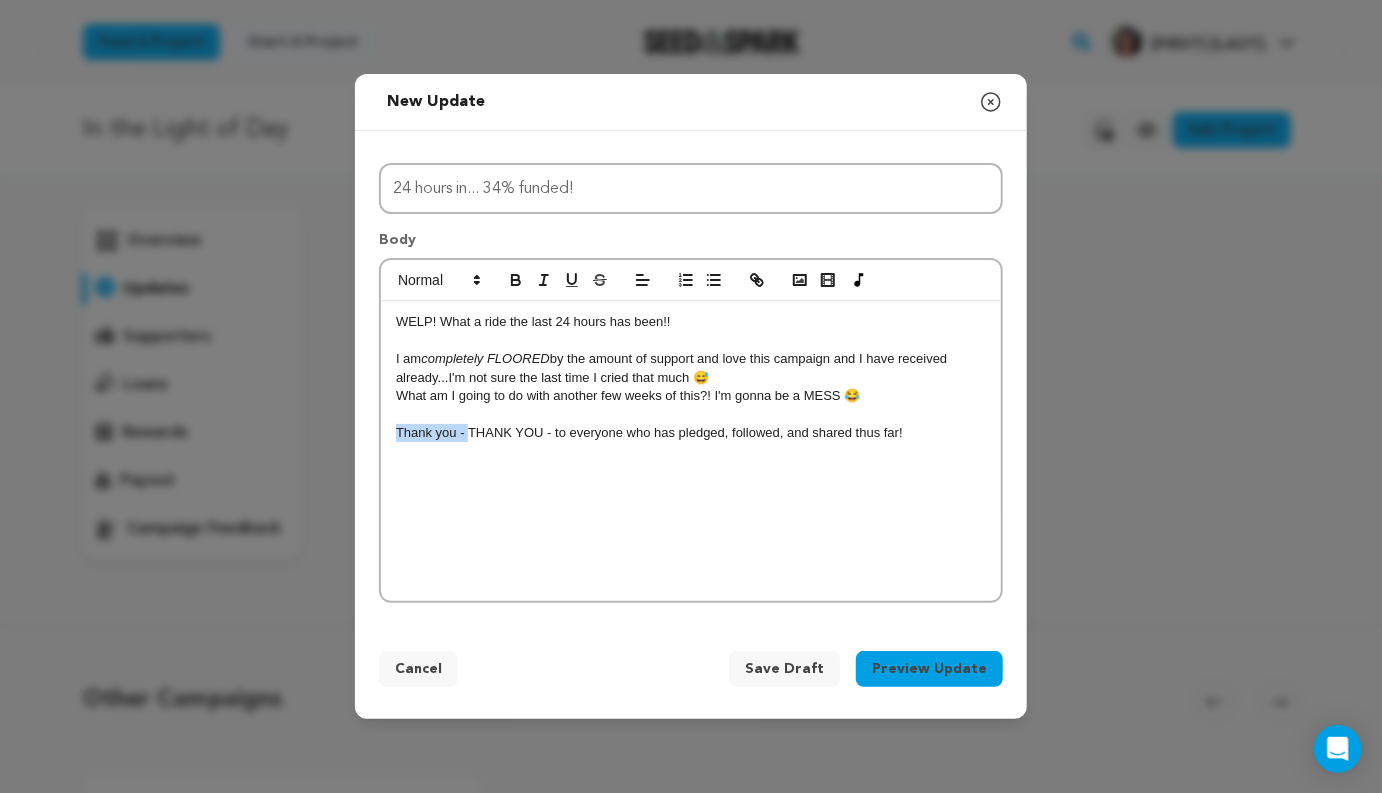 drag, startPoint x: 468, startPoint y: 431, endPoint x: 381, endPoint y: 436, distance: 87.14356 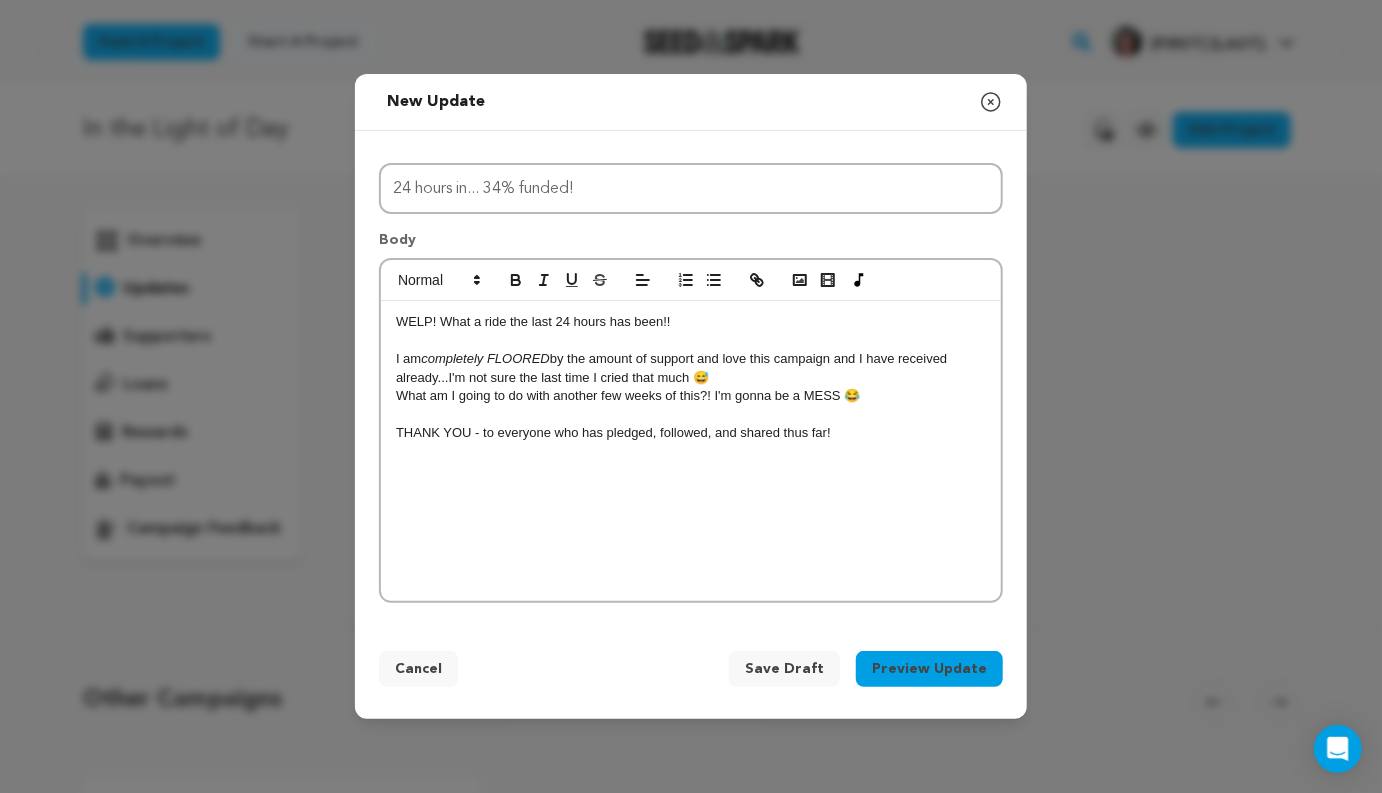 click on "THANK YOU - to everyone who has pledged, followed, and shared thus far!" at bounding box center [691, 433] 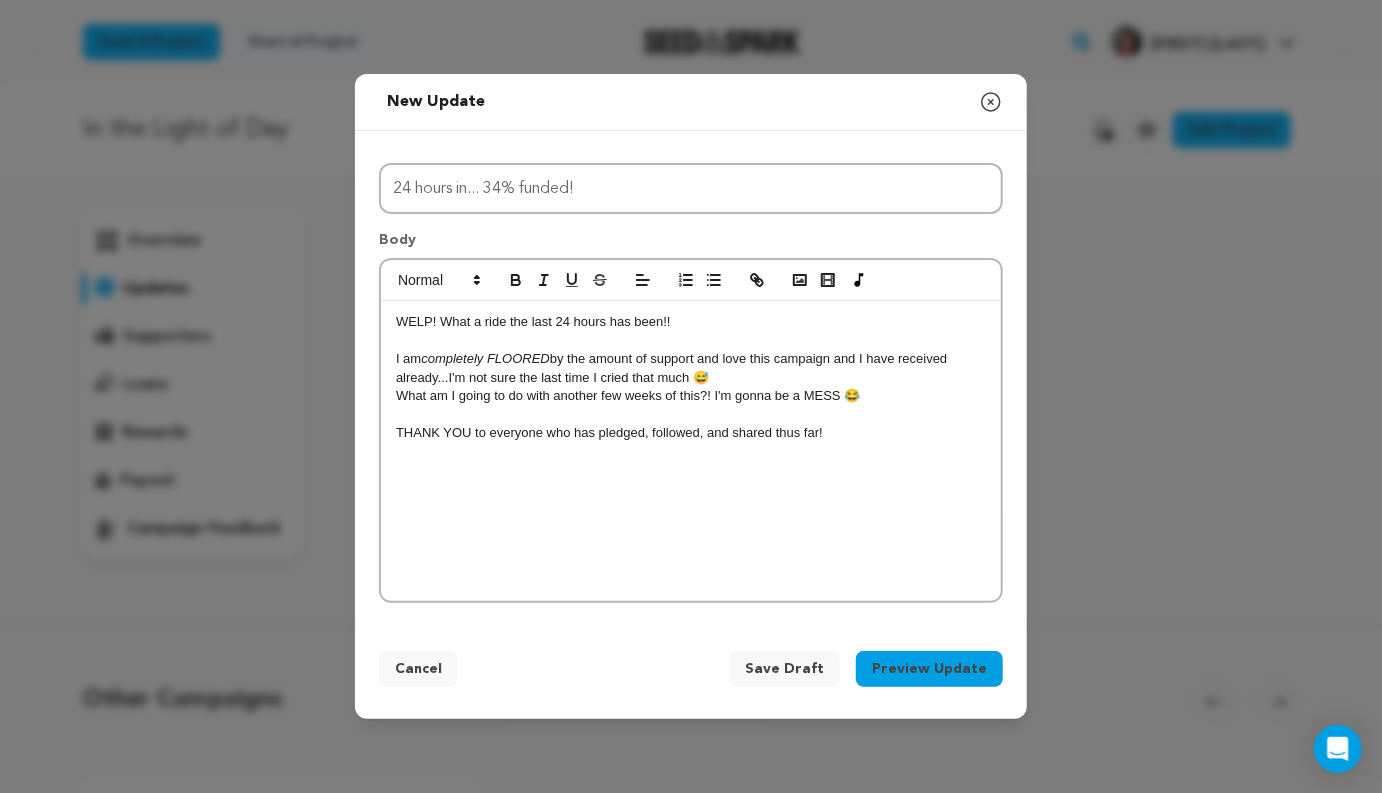 click on "THANK YOU to everyone who has pledged, followed, and shared thus far!" at bounding box center [691, 433] 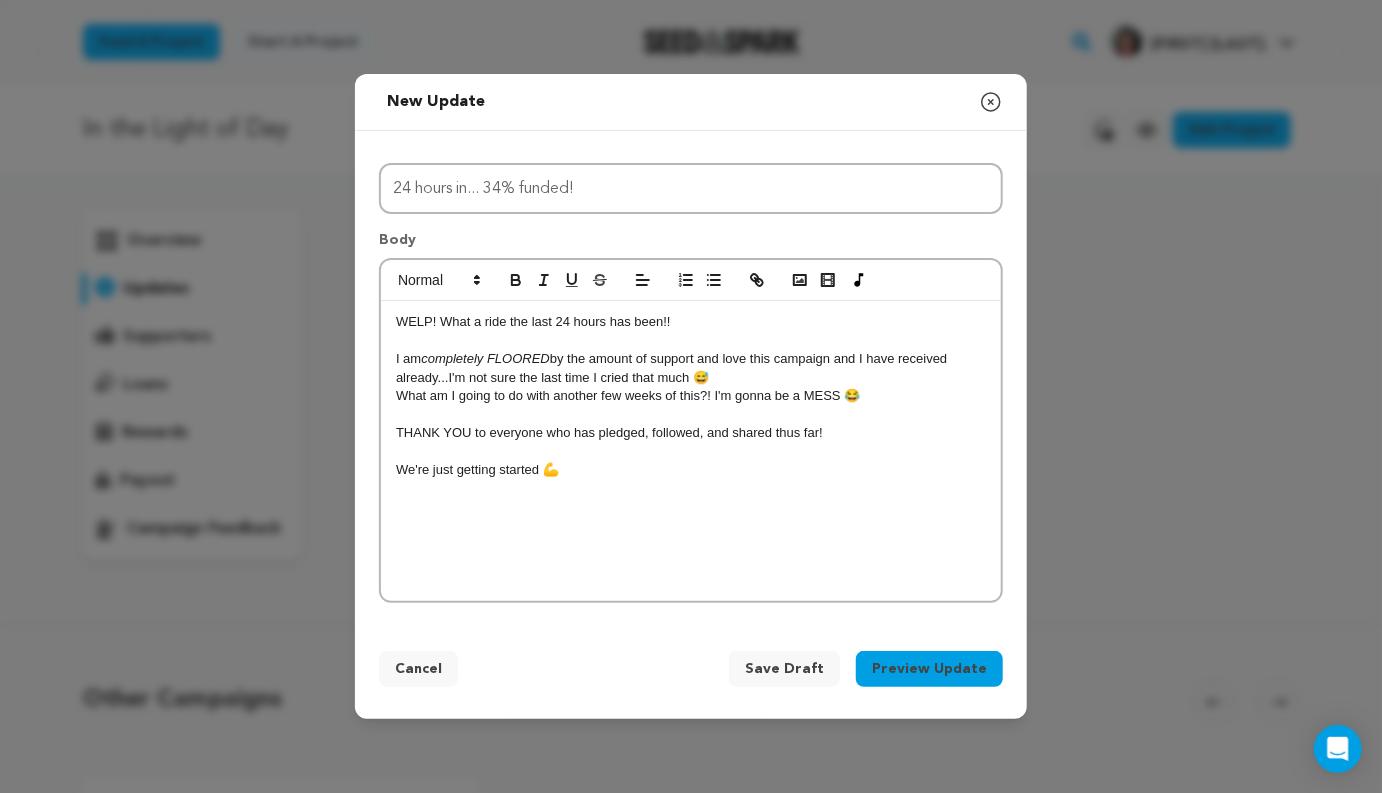 click on "THANK YOU to everyone who has pledged, followed, and shared thus far!" at bounding box center [691, 433] 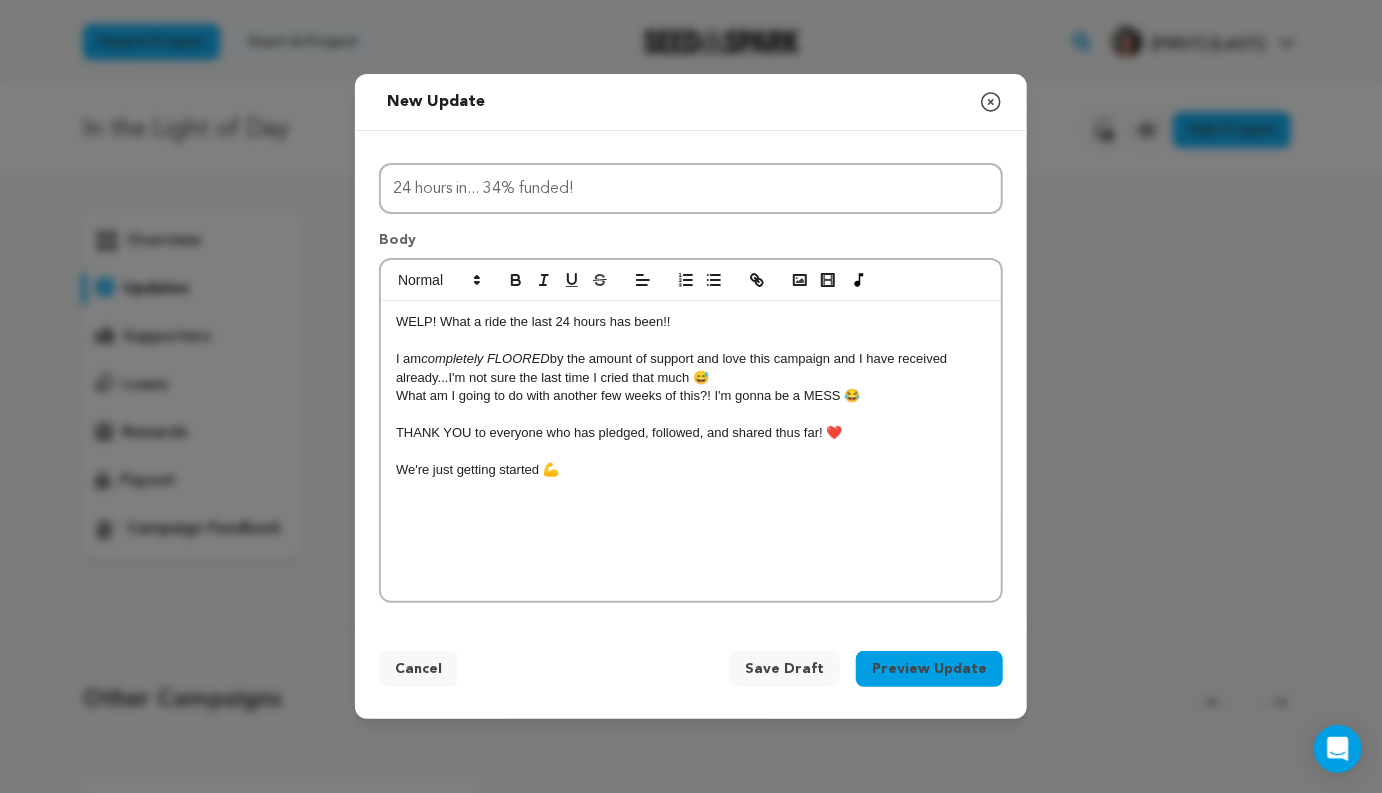 click on "WELP! What a ride the last 24 hours has been!!" at bounding box center (691, 322) 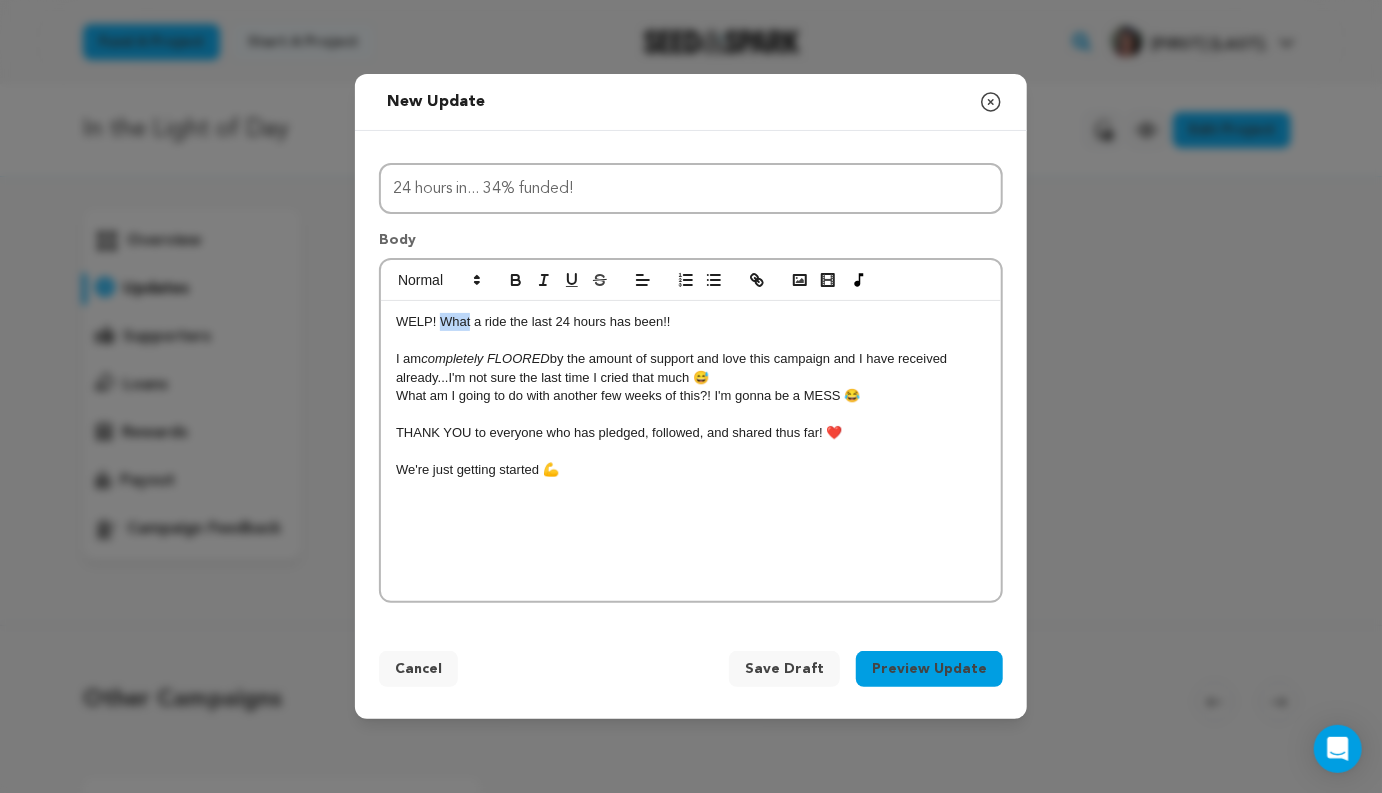 click on "WELP! What a ride the last 24 hours has been!!" at bounding box center [691, 322] 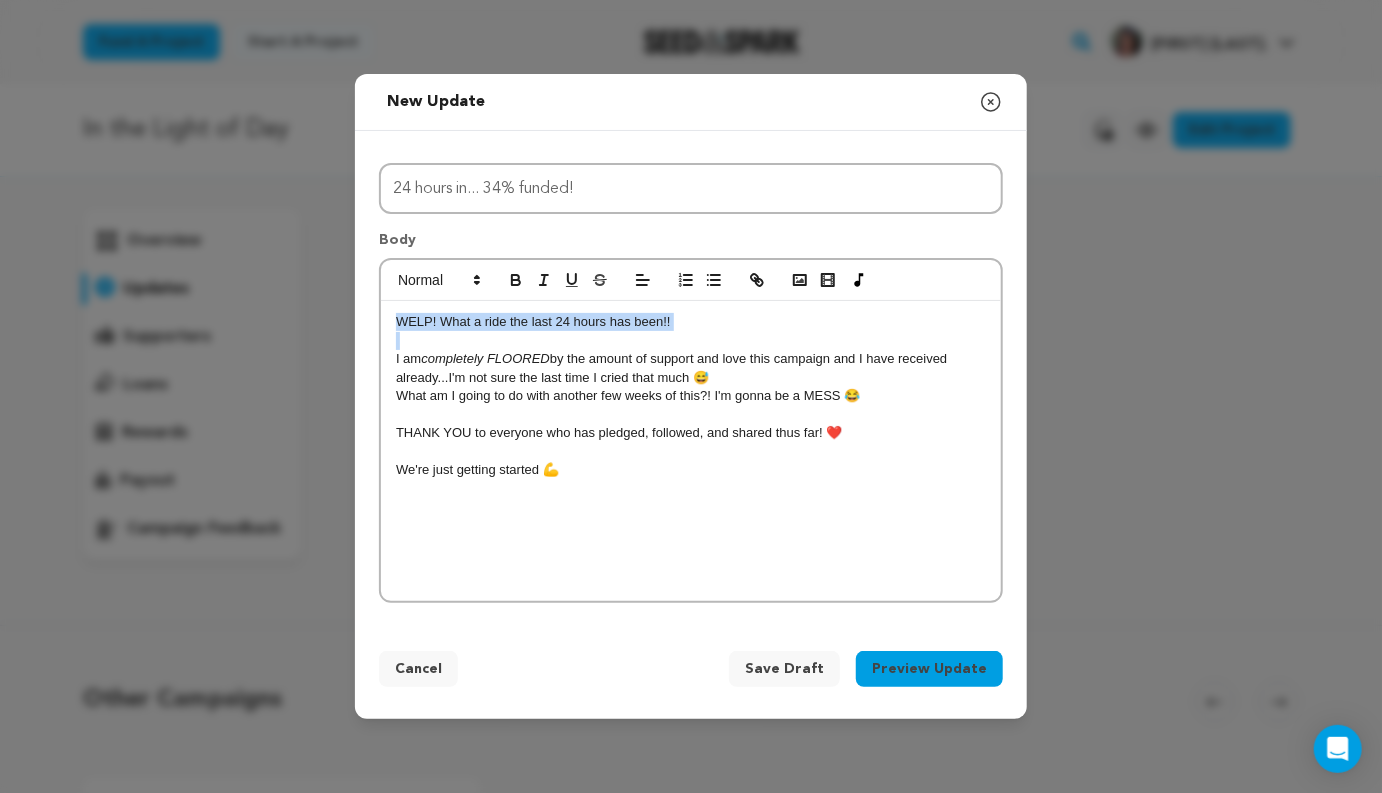 click on "WELP! What a ride the last 24 hours has been!!" at bounding box center (691, 322) 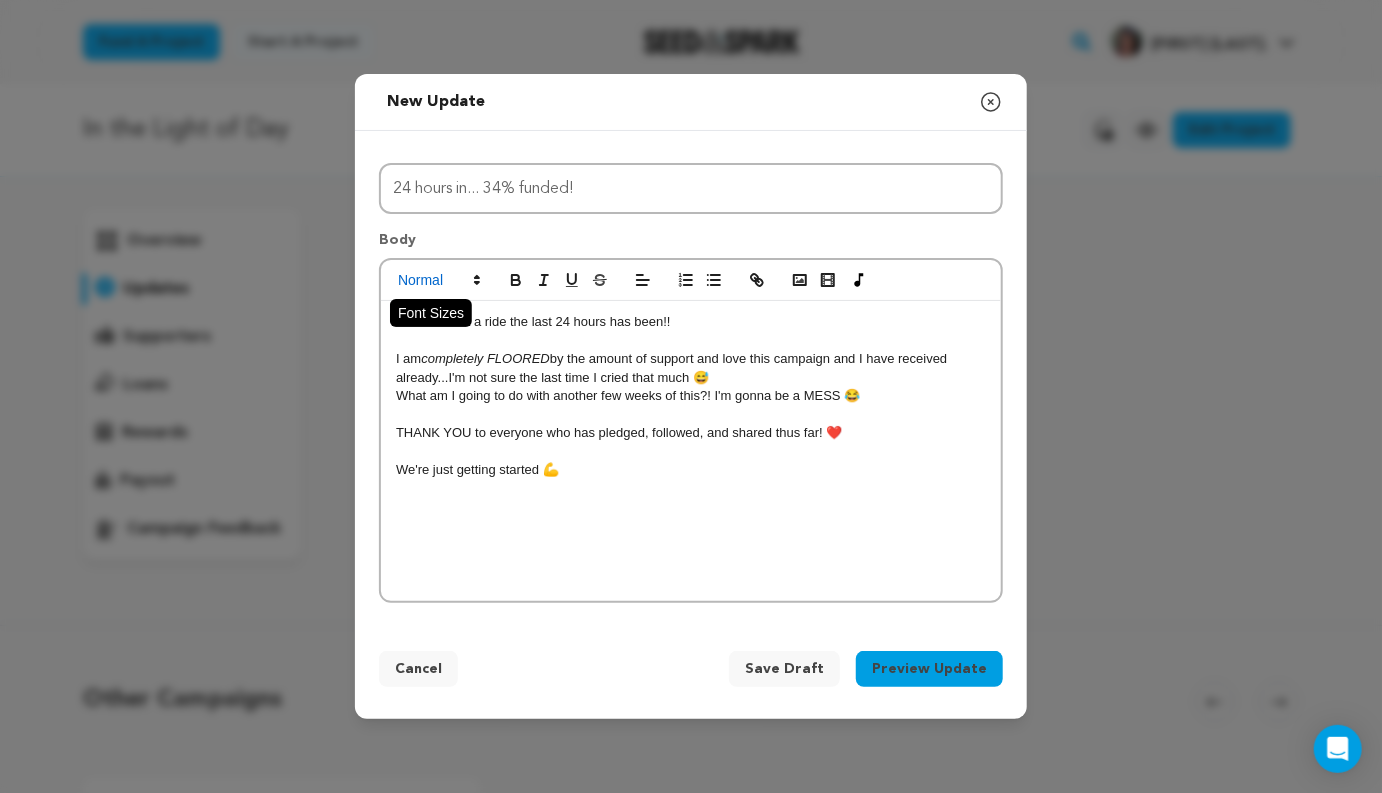 click at bounding box center (438, 280) 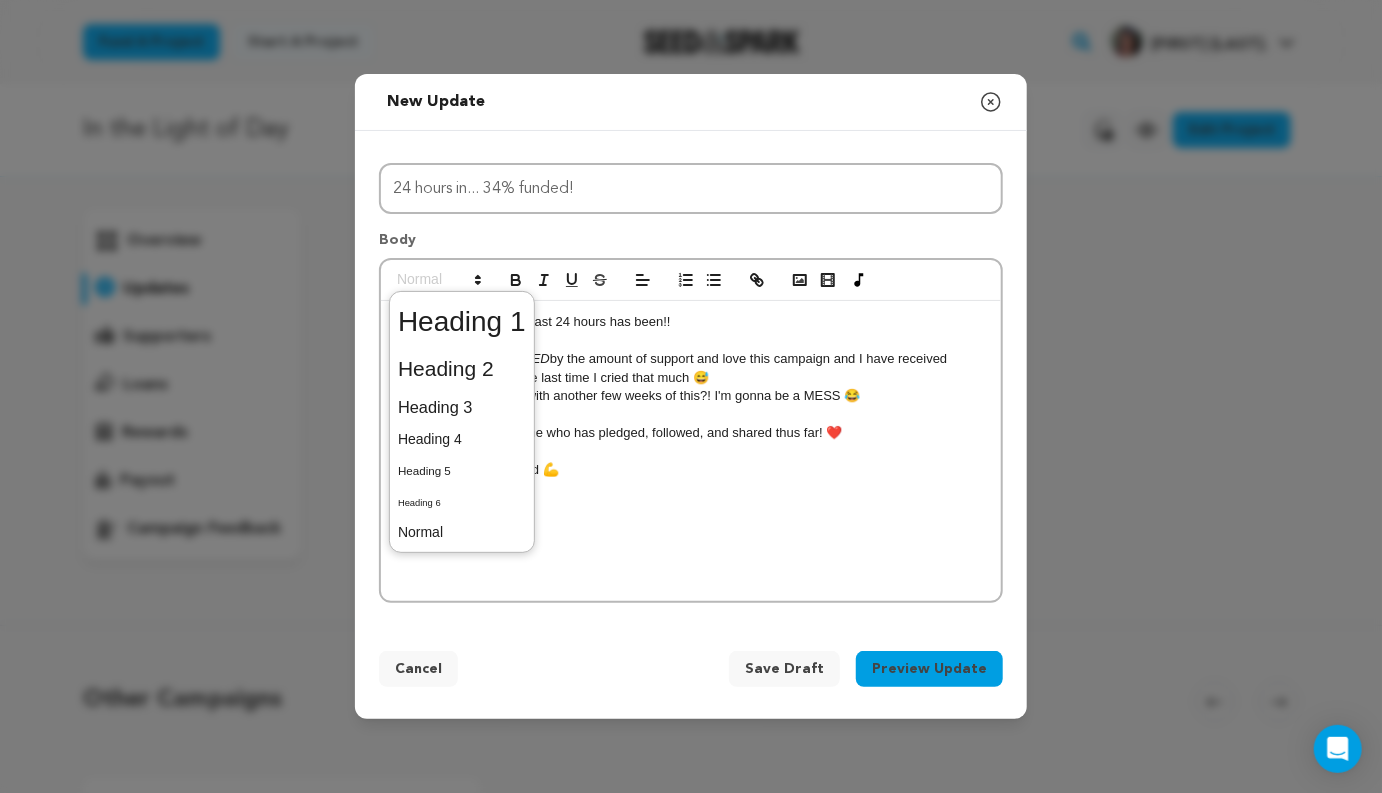 click on "I'm not sure the last time I cried that much 😅" at bounding box center [579, 377] 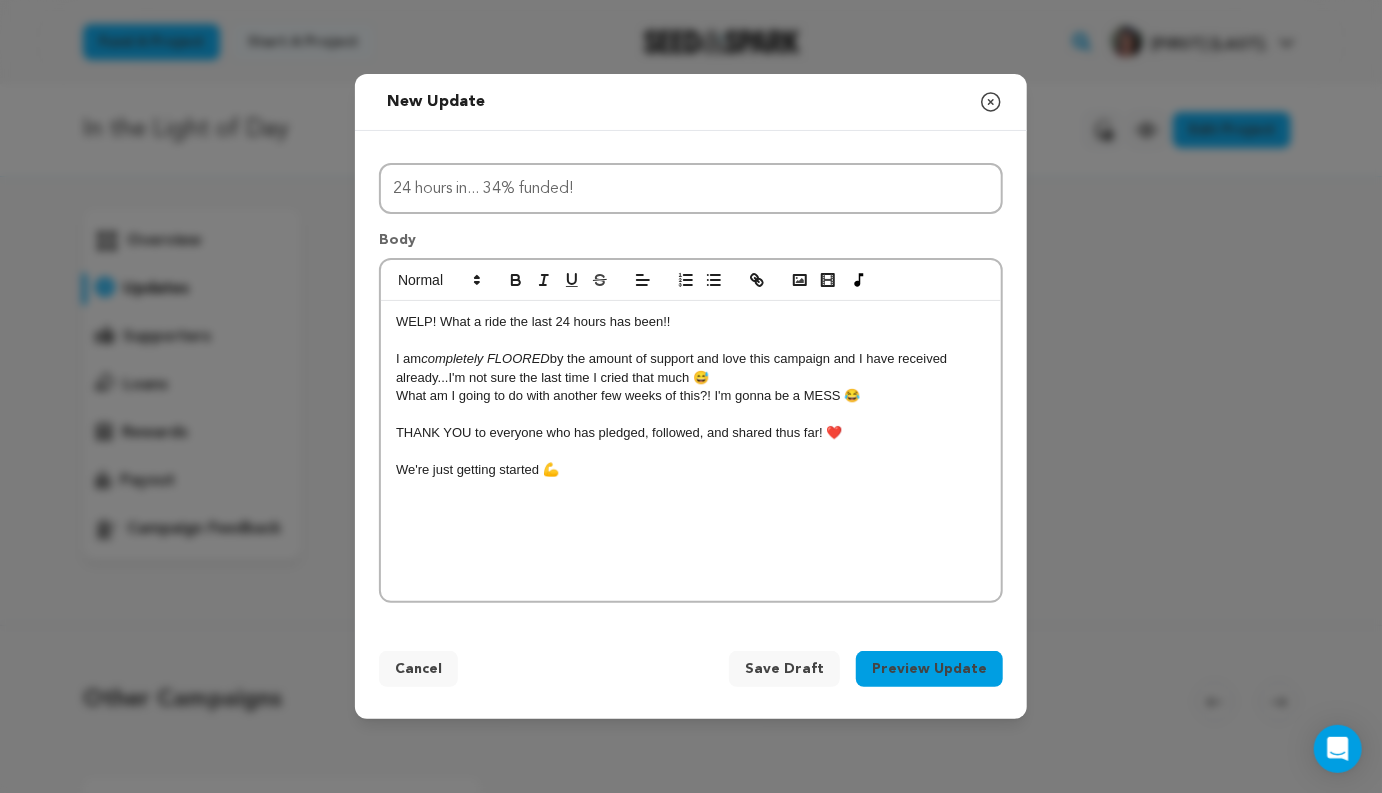 click on "THANK YOU to everyone who has pledged, followed, and shared thus far! ❤️" at bounding box center [691, 433] 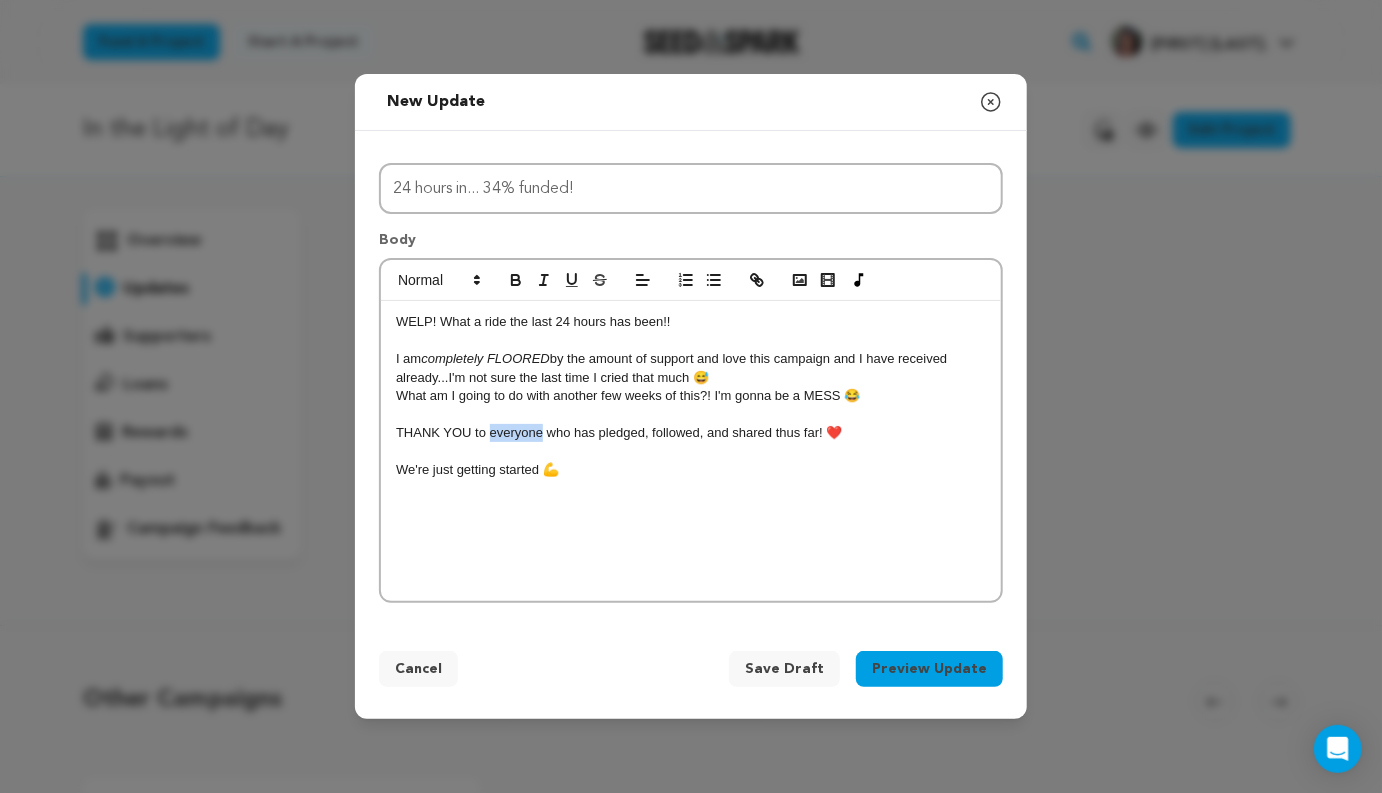 click on "THANK YOU to everyone who has pledged, followed, and shared thus far! ❤️" at bounding box center [691, 433] 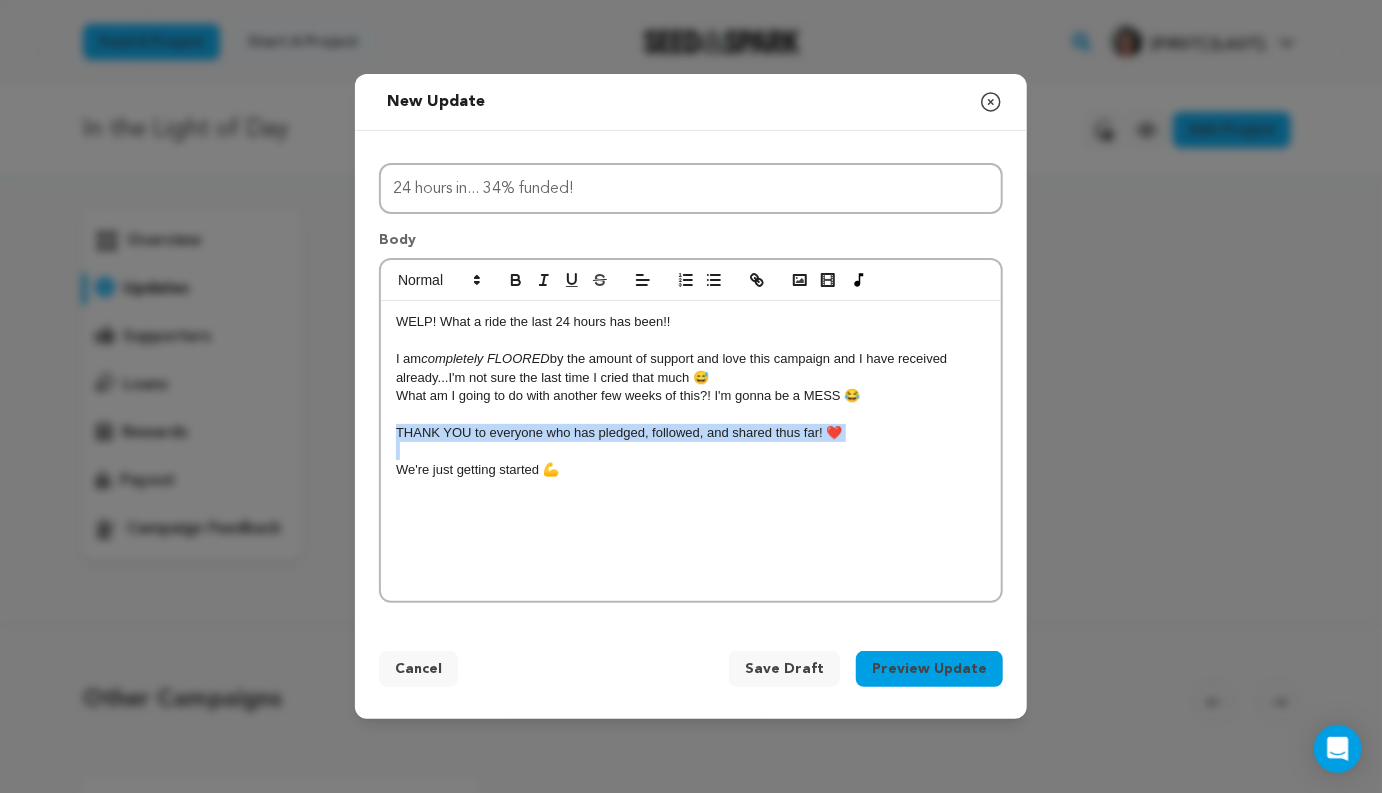 click on "THANK YOU to everyone who has pledged, followed, and shared thus far! ❤️" at bounding box center (691, 433) 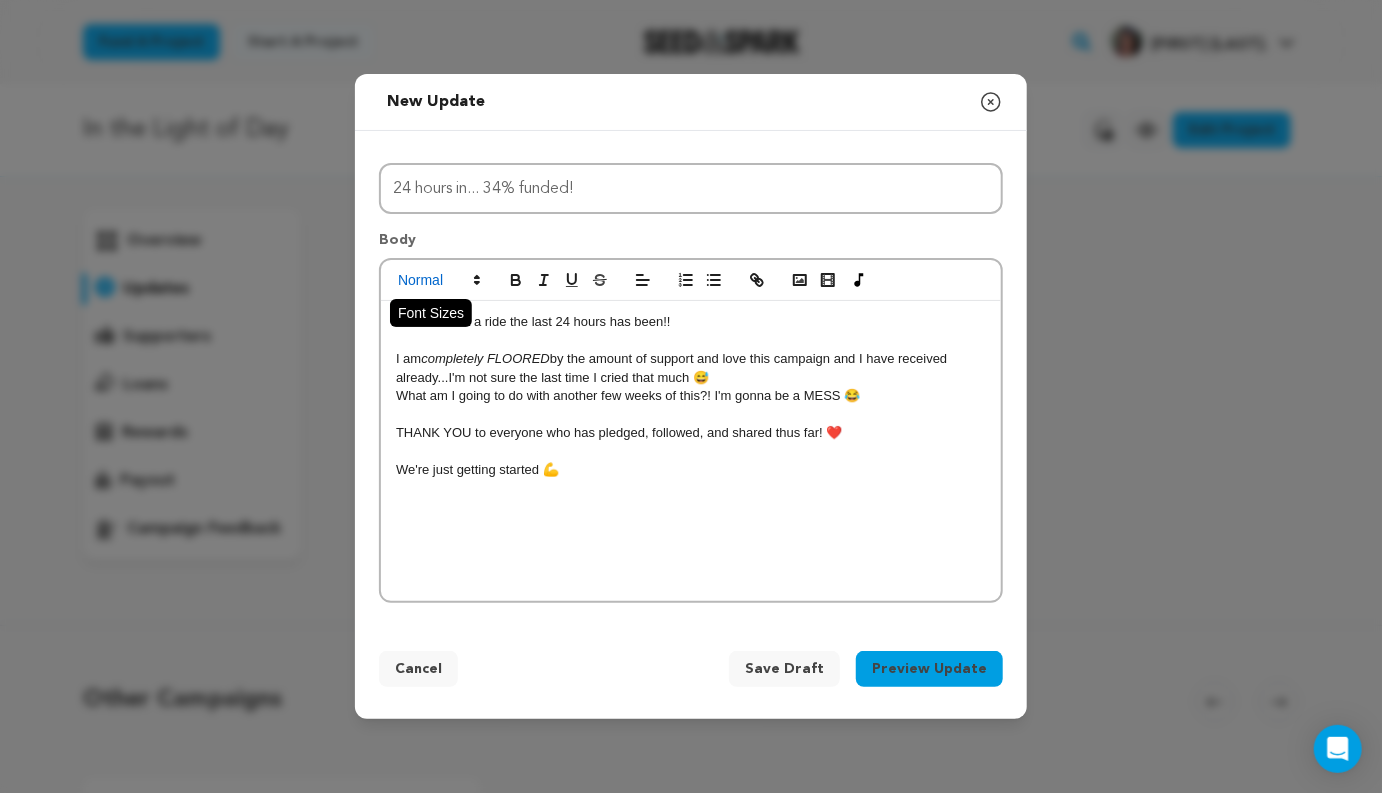 click at bounding box center [438, 280] 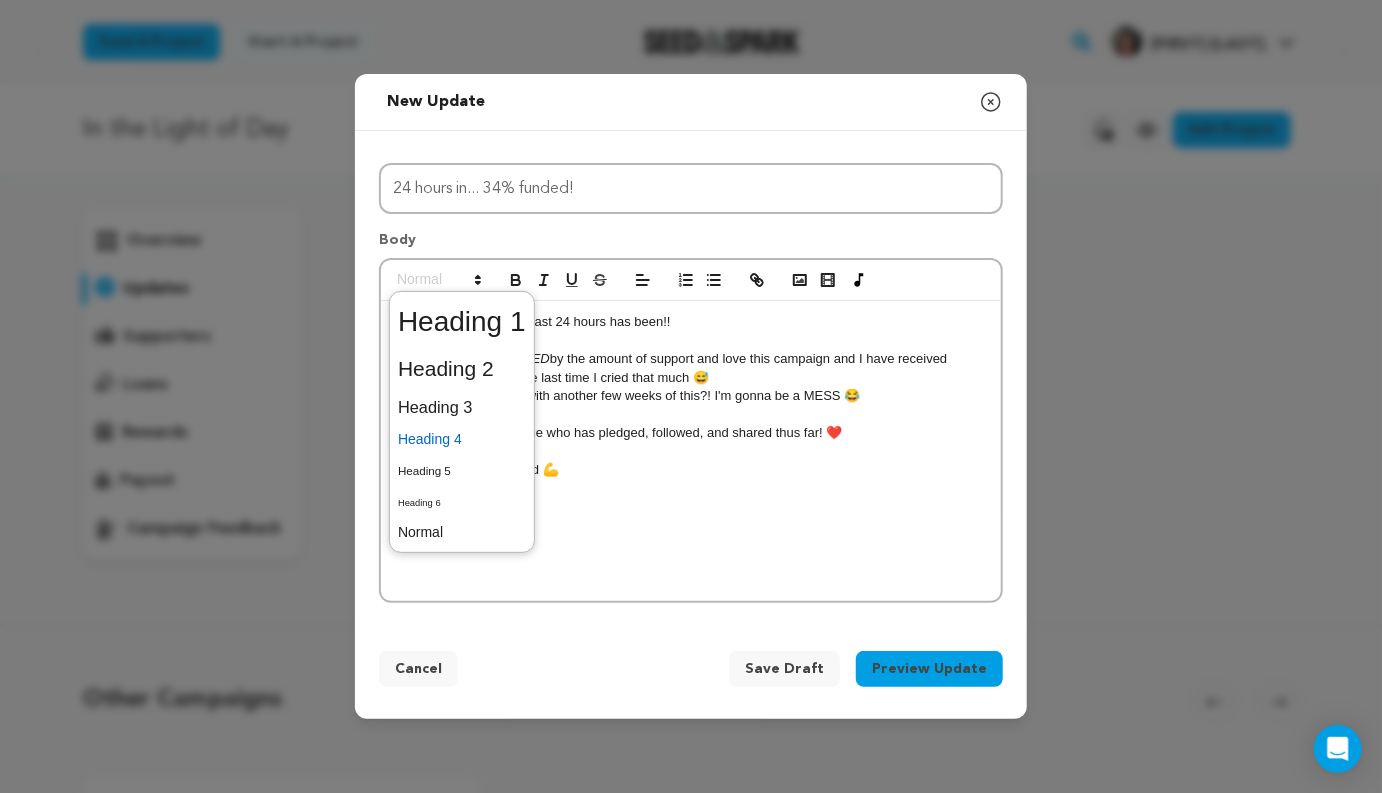 click at bounding box center [462, 439] 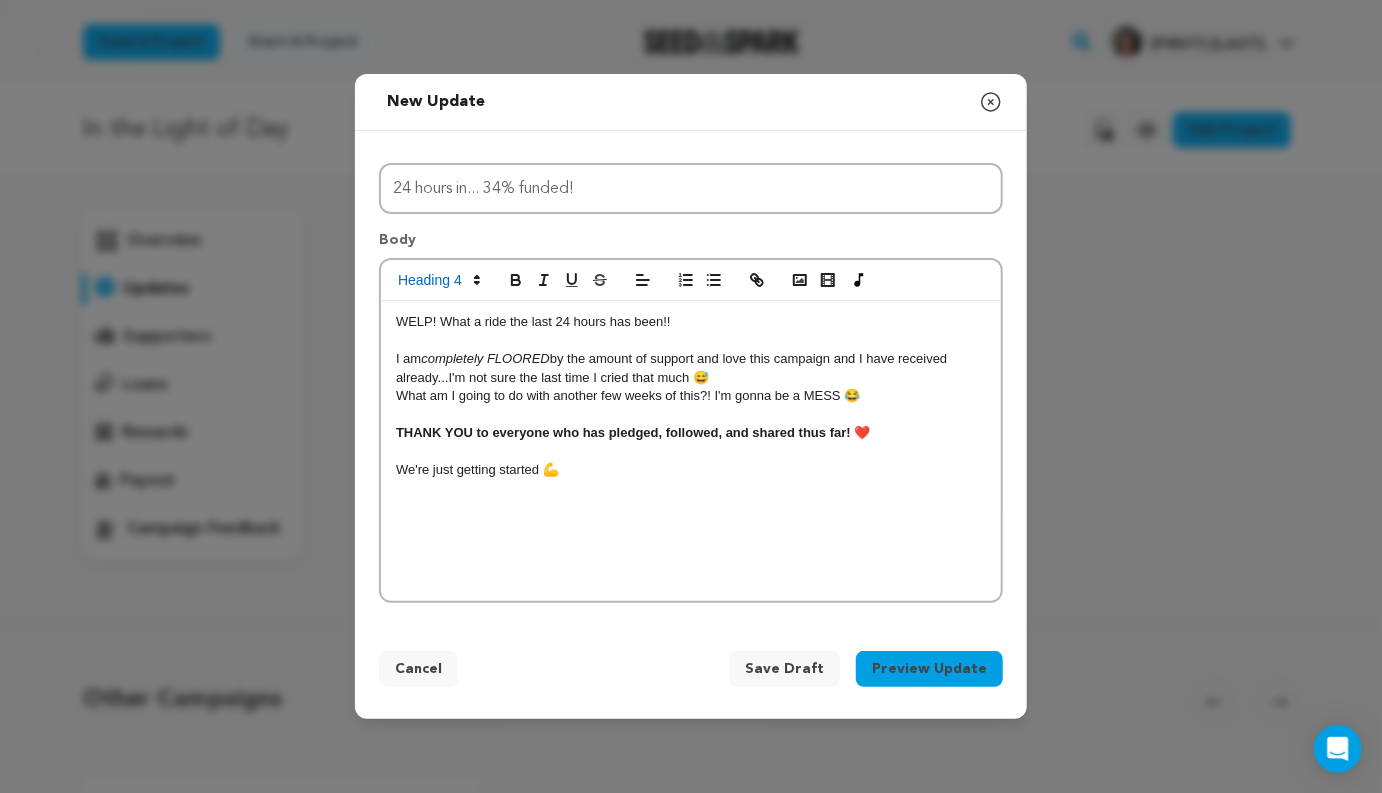click at bounding box center (691, 451) 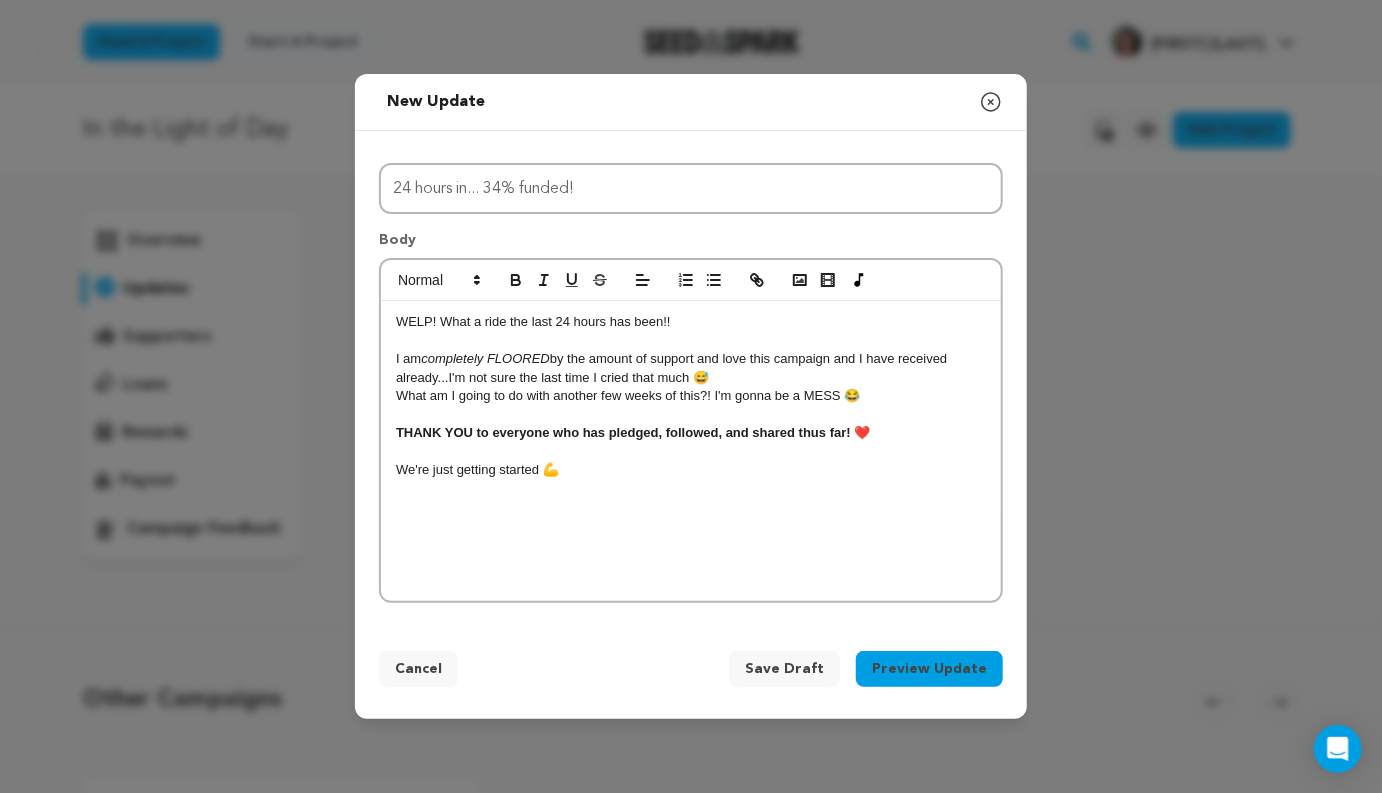 click on "Preview Update" at bounding box center [929, 669] 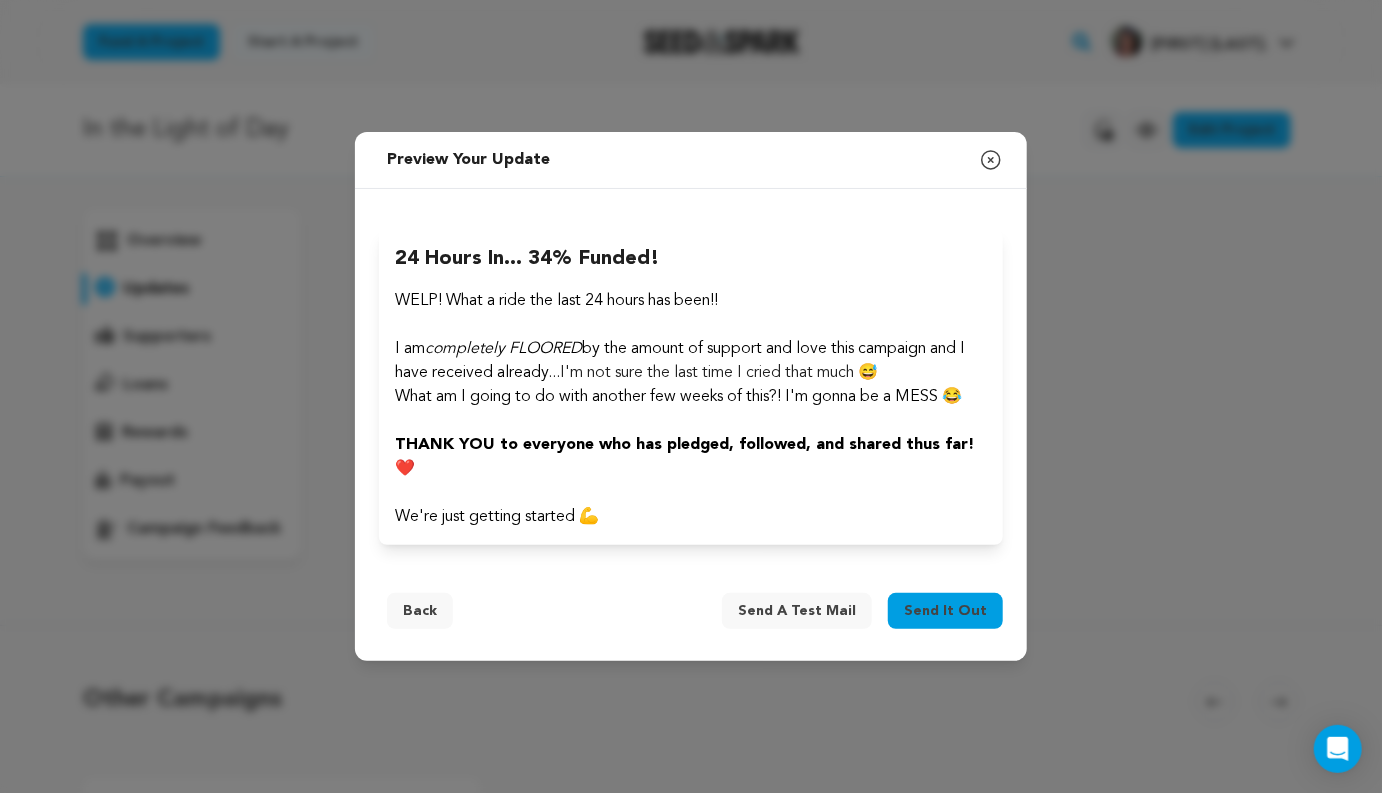 click on "Back" at bounding box center [420, 611] 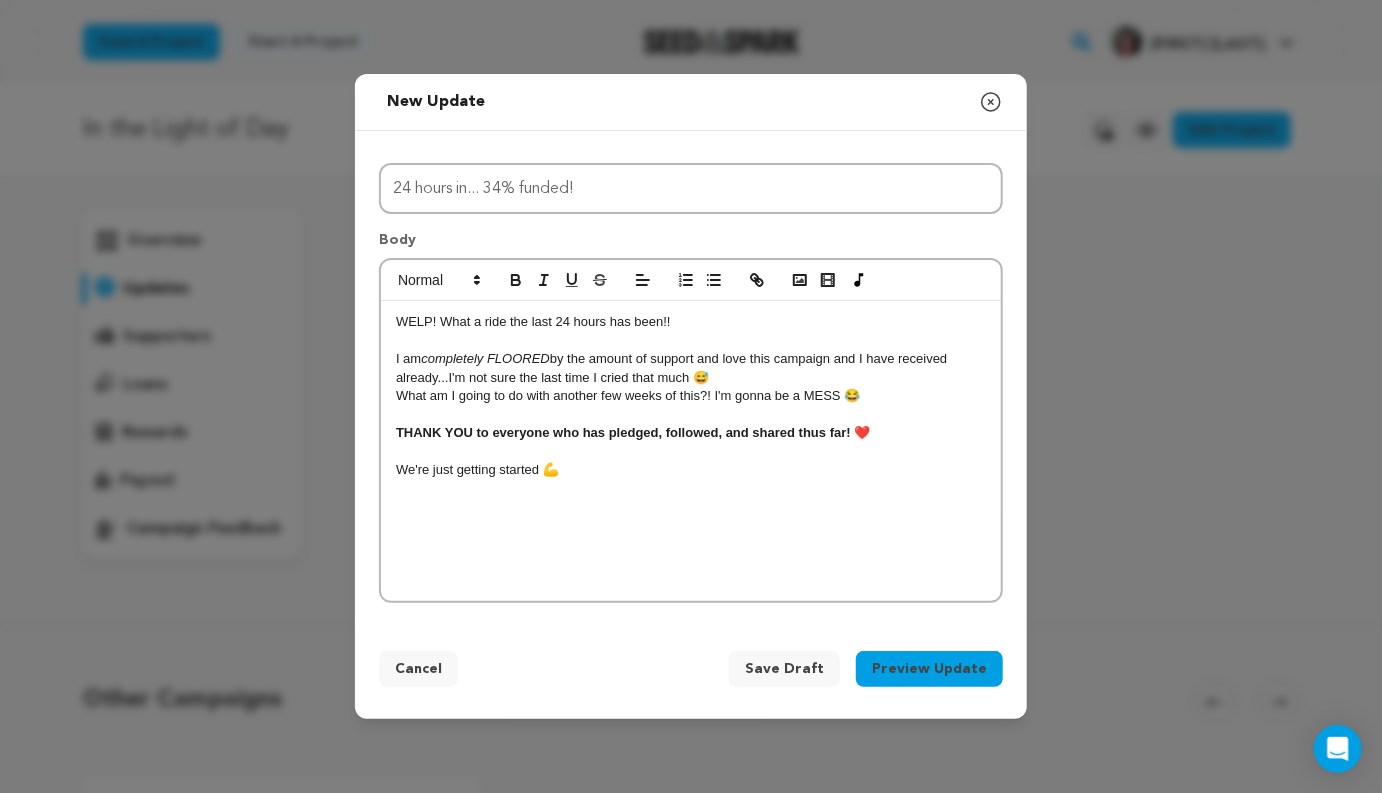 click on "WELP! What a ride the last 24 hours has been!!  I am  completely FLOORED  by the amount of support and love this campaign and I have received already...  I'm not sure the last time I cried that much 😅 What am I going to do with another few weeks of this?! I'm gonna be a MESS 😂 THANK YOU to everyone who has pledged, followed, and shared thus far! ❤️ We're just getting started 💪" at bounding box center [691, 451] 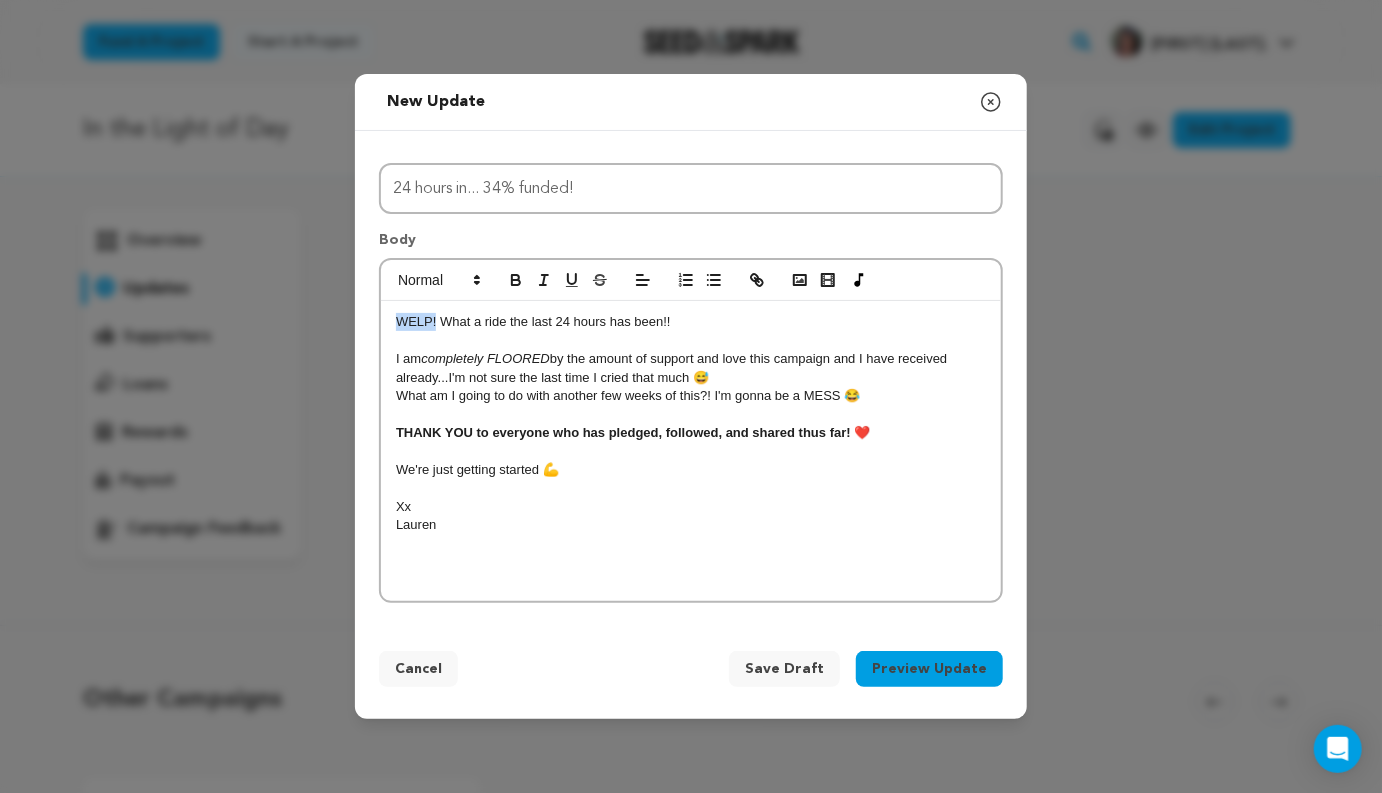 drag, startPoint x: 438, startPoint y: 323, endPoint x: 367, endPoint y: 325, distance: 71.02816 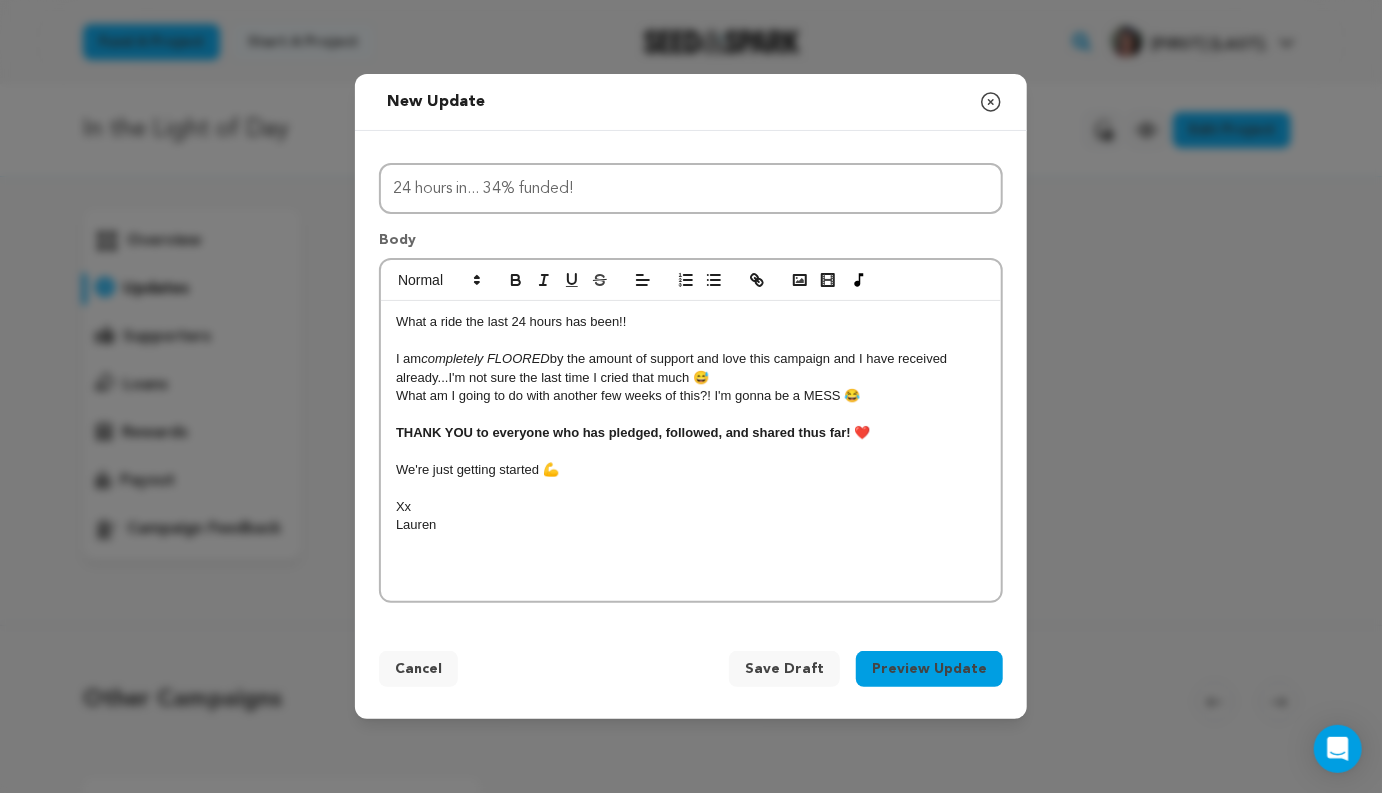 click on "What a ride the last 24 hours has been!!" at bounding box center (691, 322) 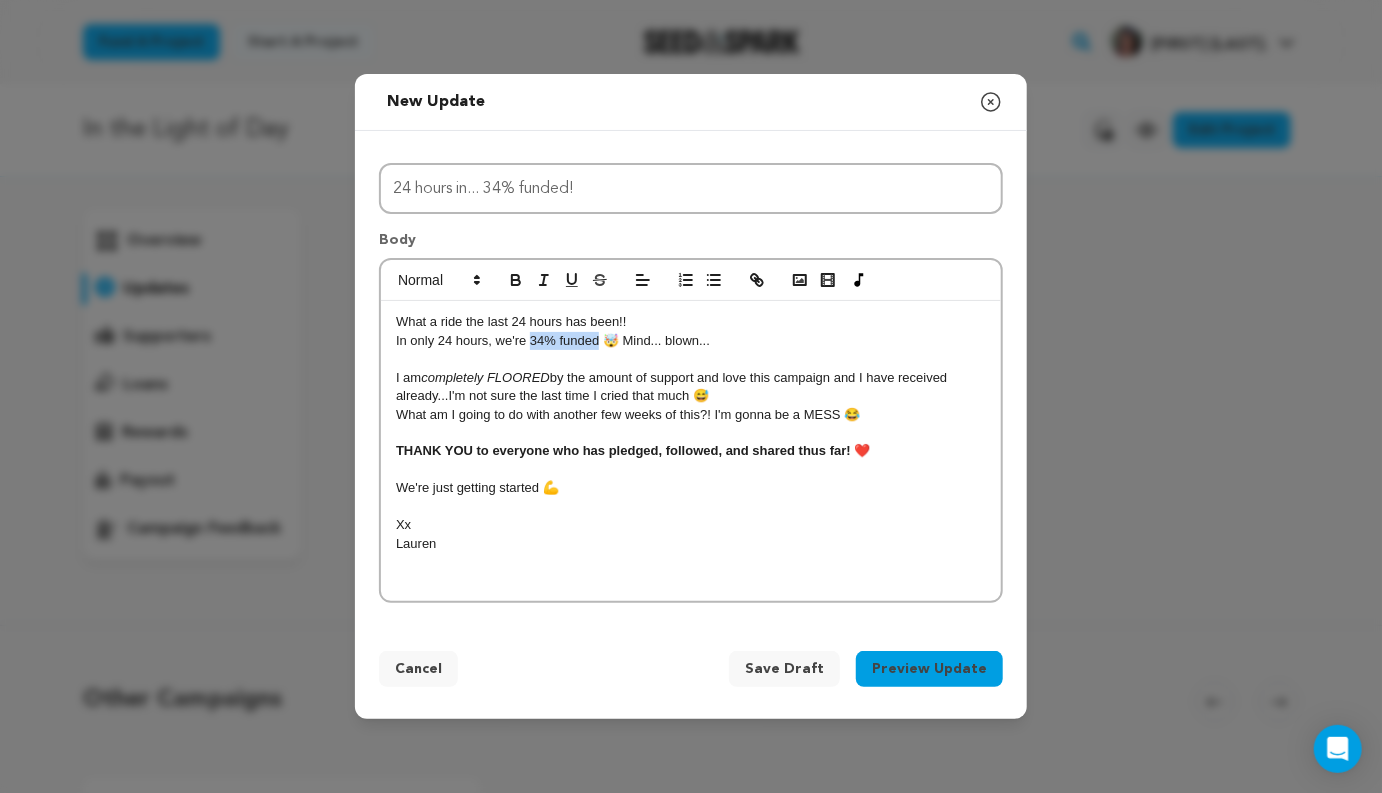 drag, startPoint x: 530, startPoint y: 342, endPoint x: 600, endPoint y: 342, distance: 70 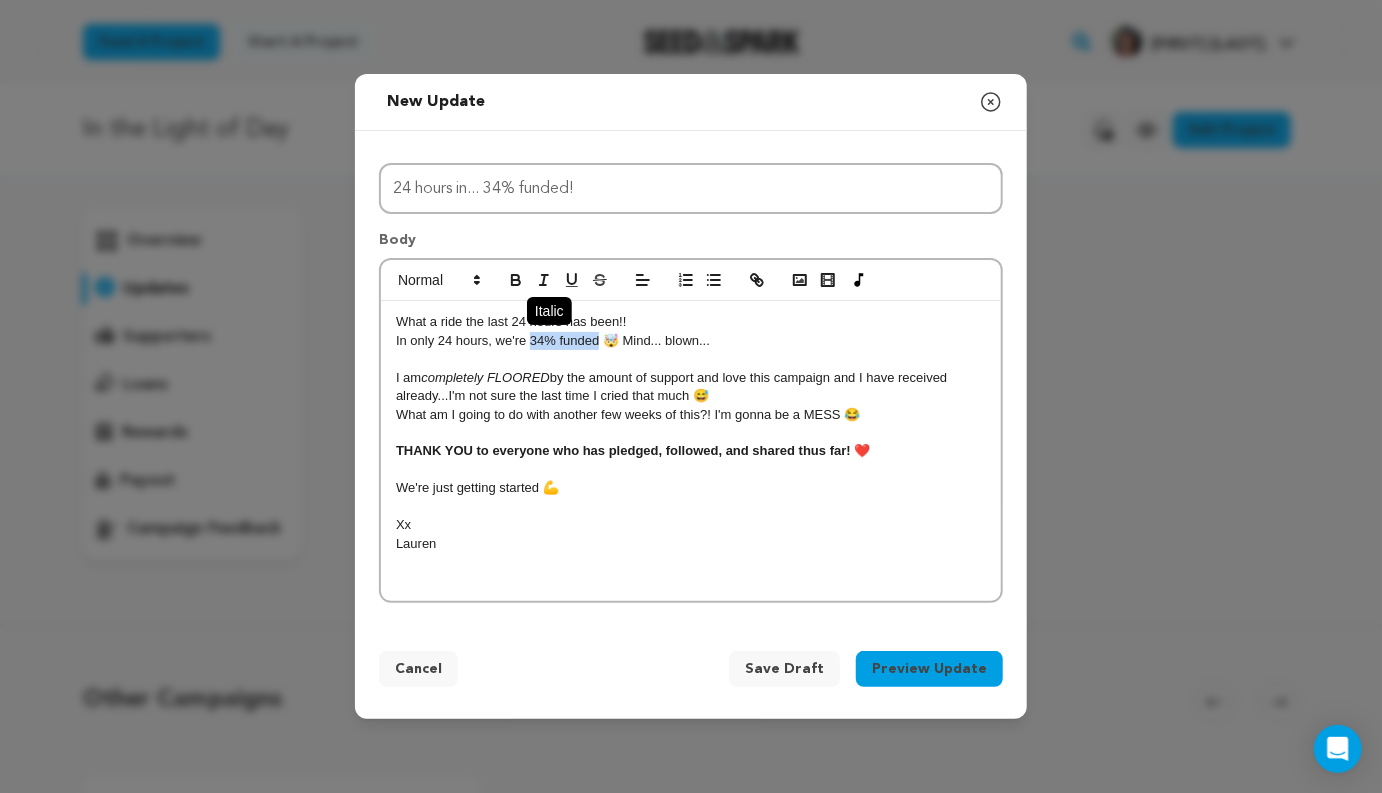click 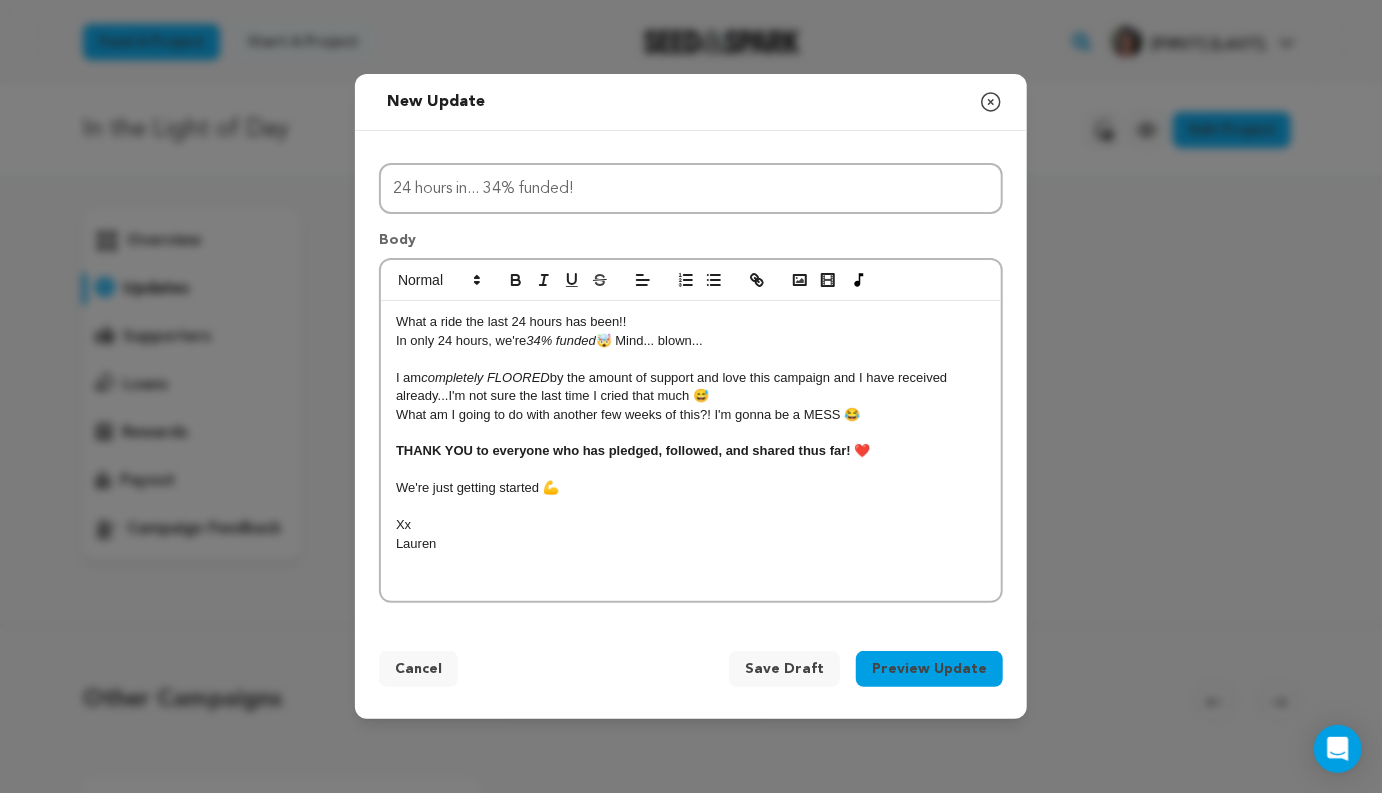 click on "completely FLOORED" at bounding box center (485, 377) 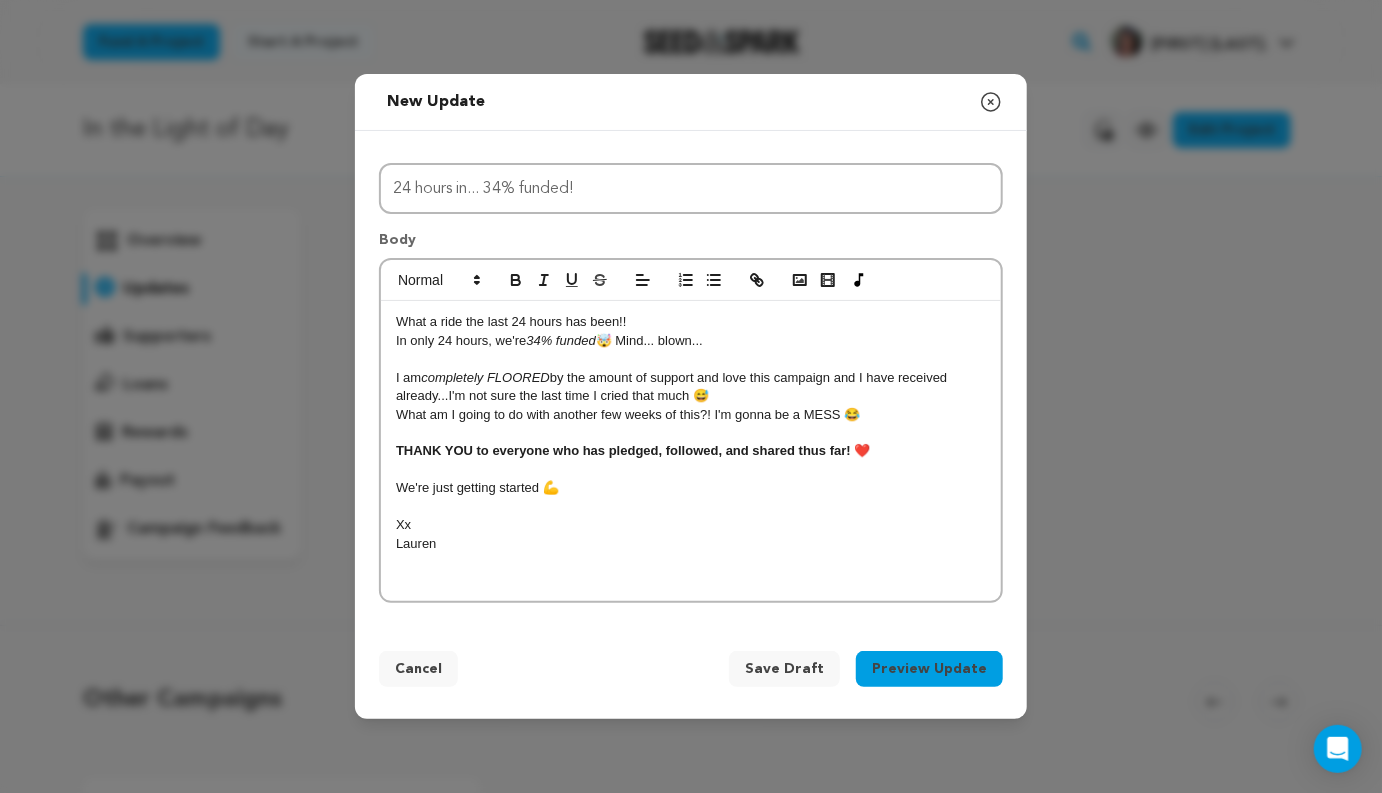click on "In only 24 hours, we're  34% funded  🤯 Mind... blown..." at bounding box center [691, 341] 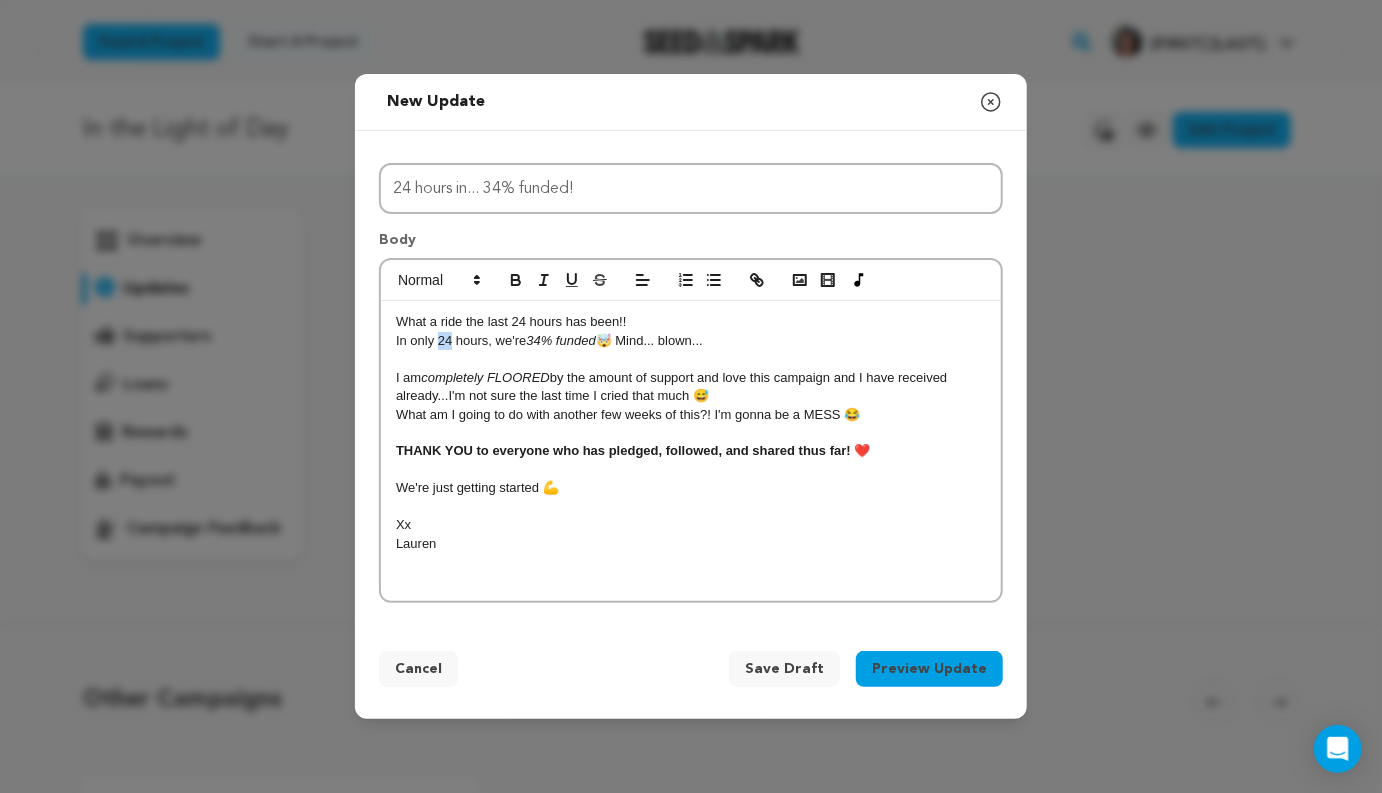 click on "In only 24 hours, we're  34% funded  🤯 Mind... blown..." at bounding box center [691, 341] 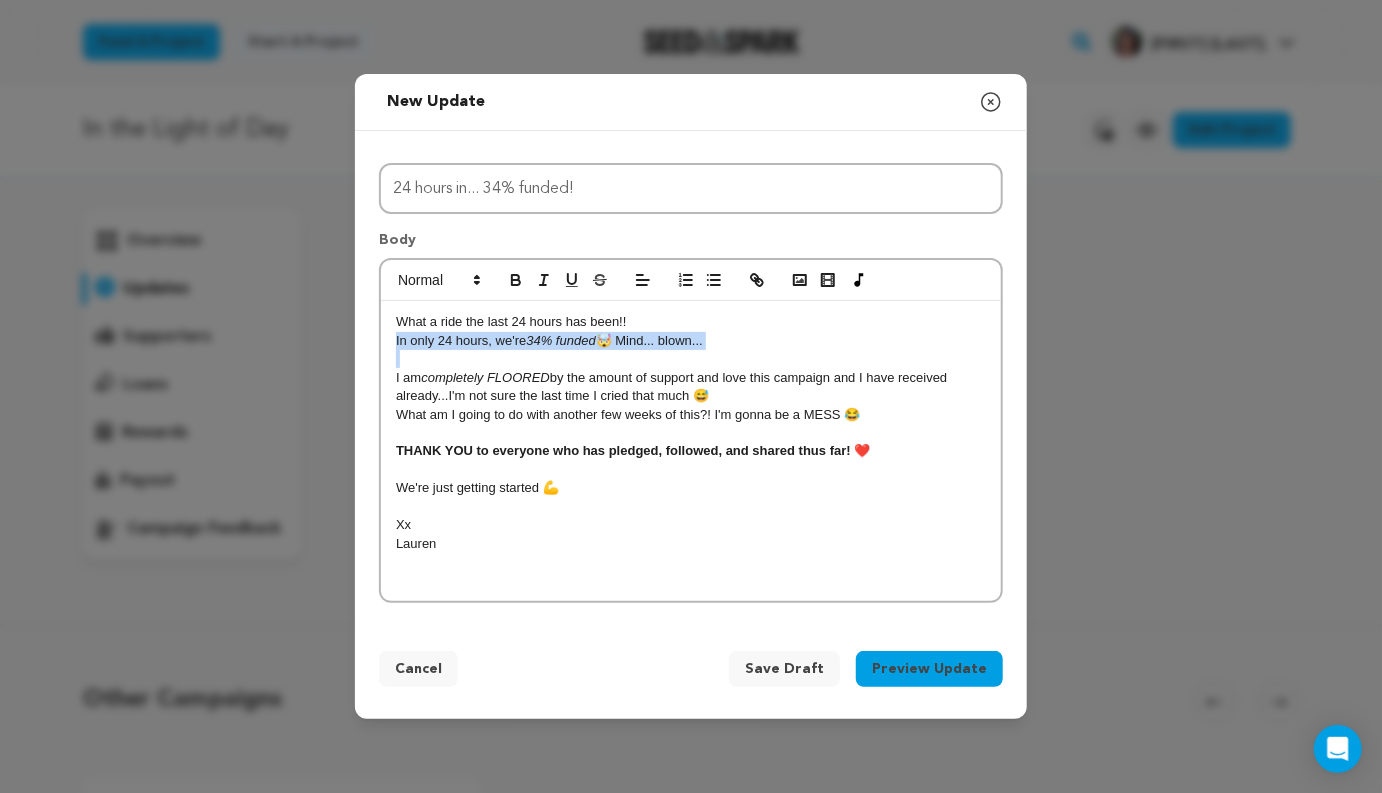 click on "In only 24 hours, we're  34% funded  🤯 Mind... blown..." at bounding box center (691, 341) 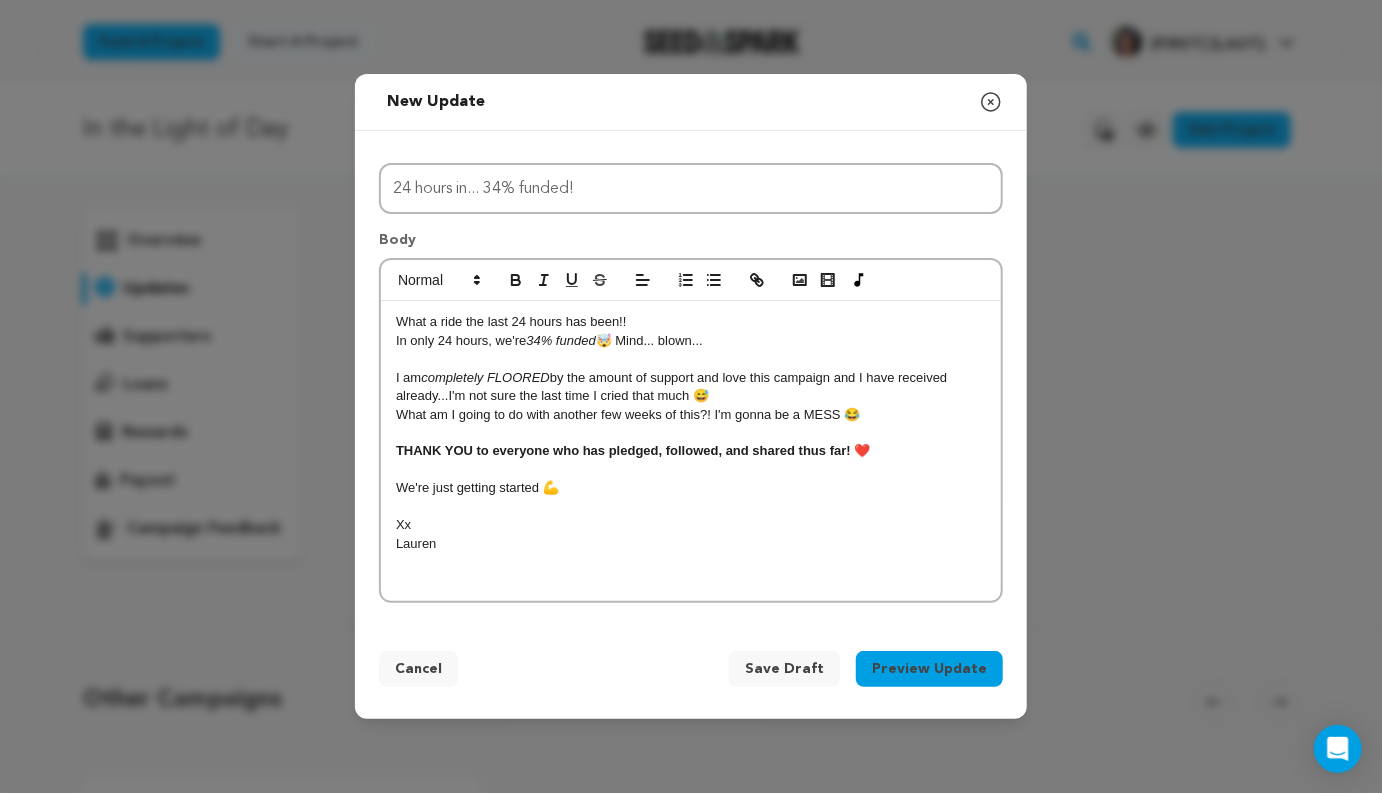 click on "completely FLOORED" at bounding box center [485, 377] 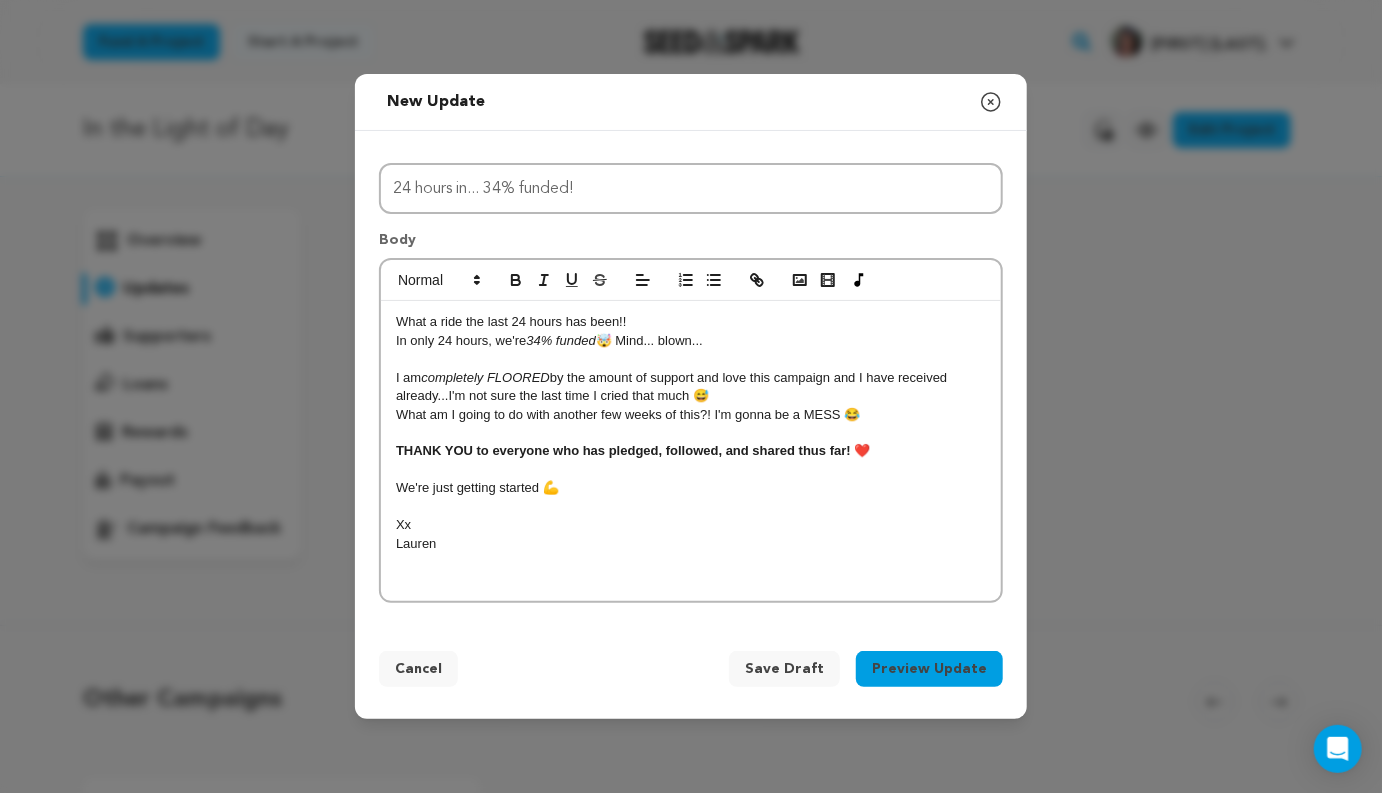 click on "THANK YOU to everyone who has pledged, followed, and shared thus far! ❤️" at bounding box center (691, 451) 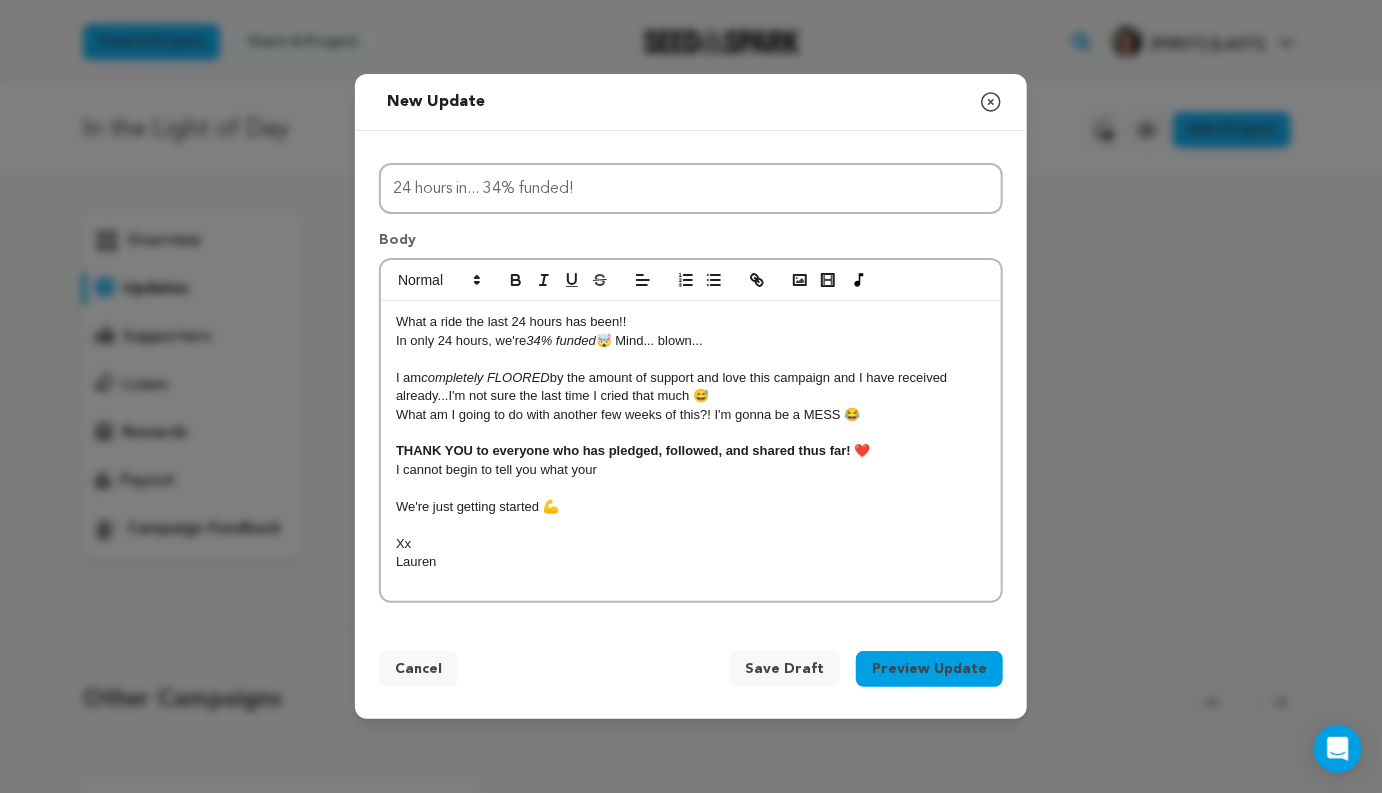 click on "I cannot begin to tell you what your" at bounding box center (691, 470) 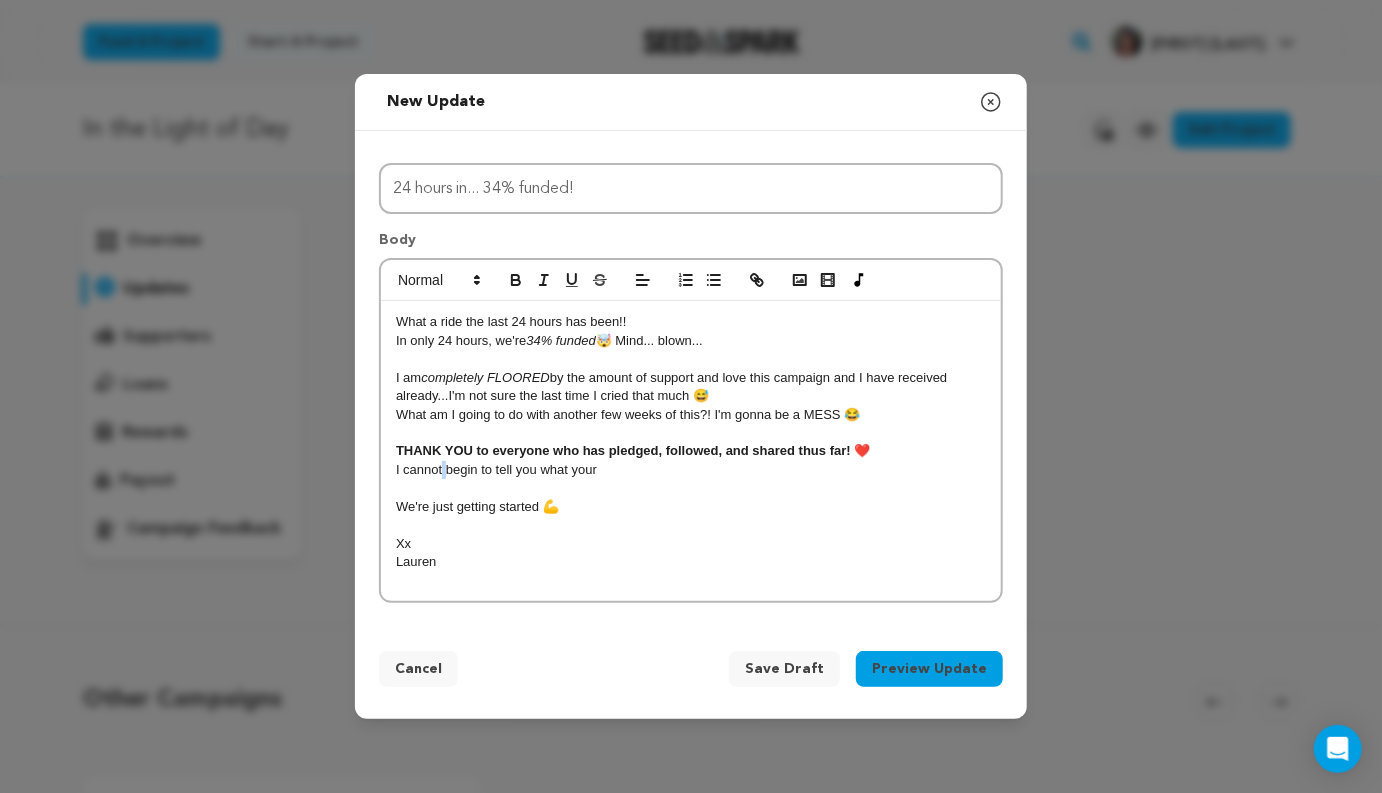 click on "I cannot begin to tell you what your" at bounding box center [691, 470] 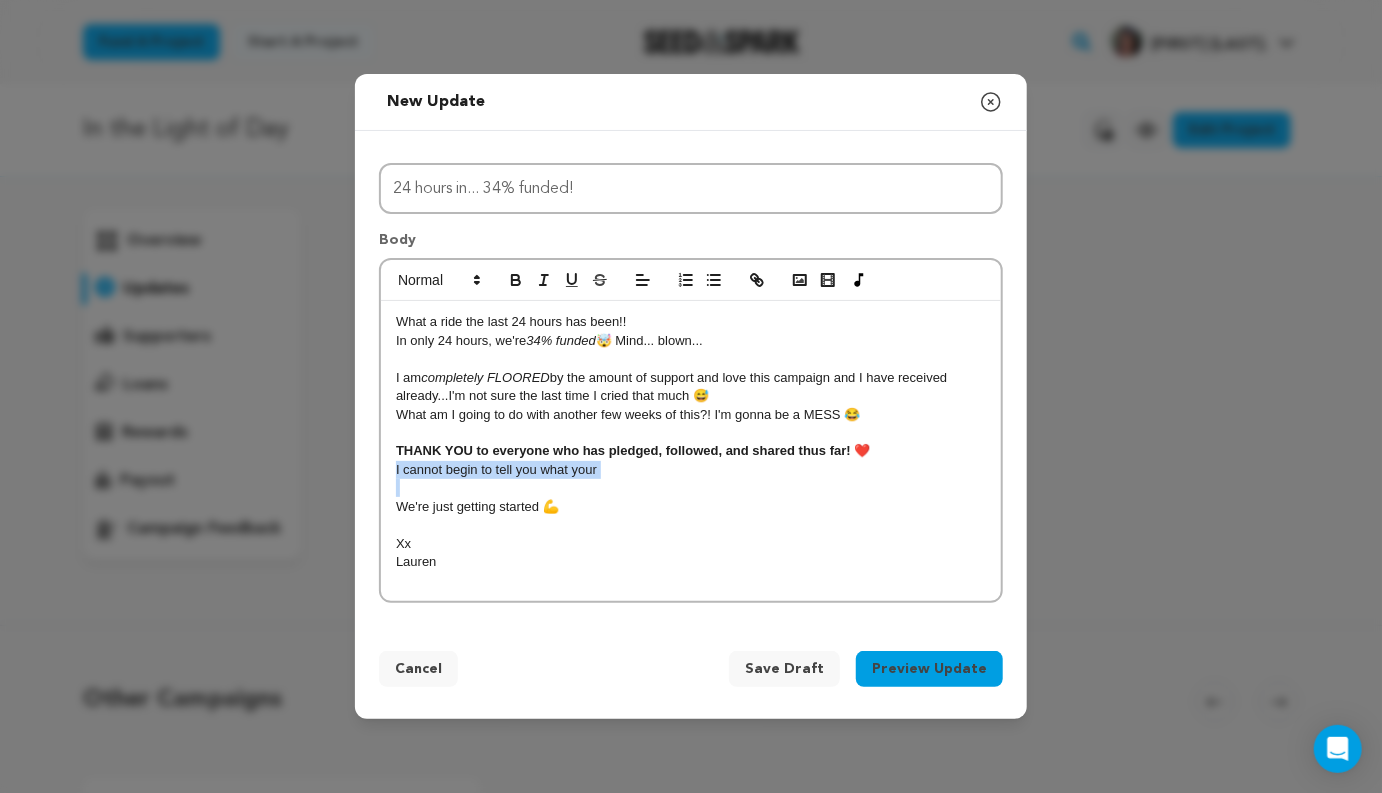 click on "I cannot begin to tell you what your" at bounding box center (691, 470) 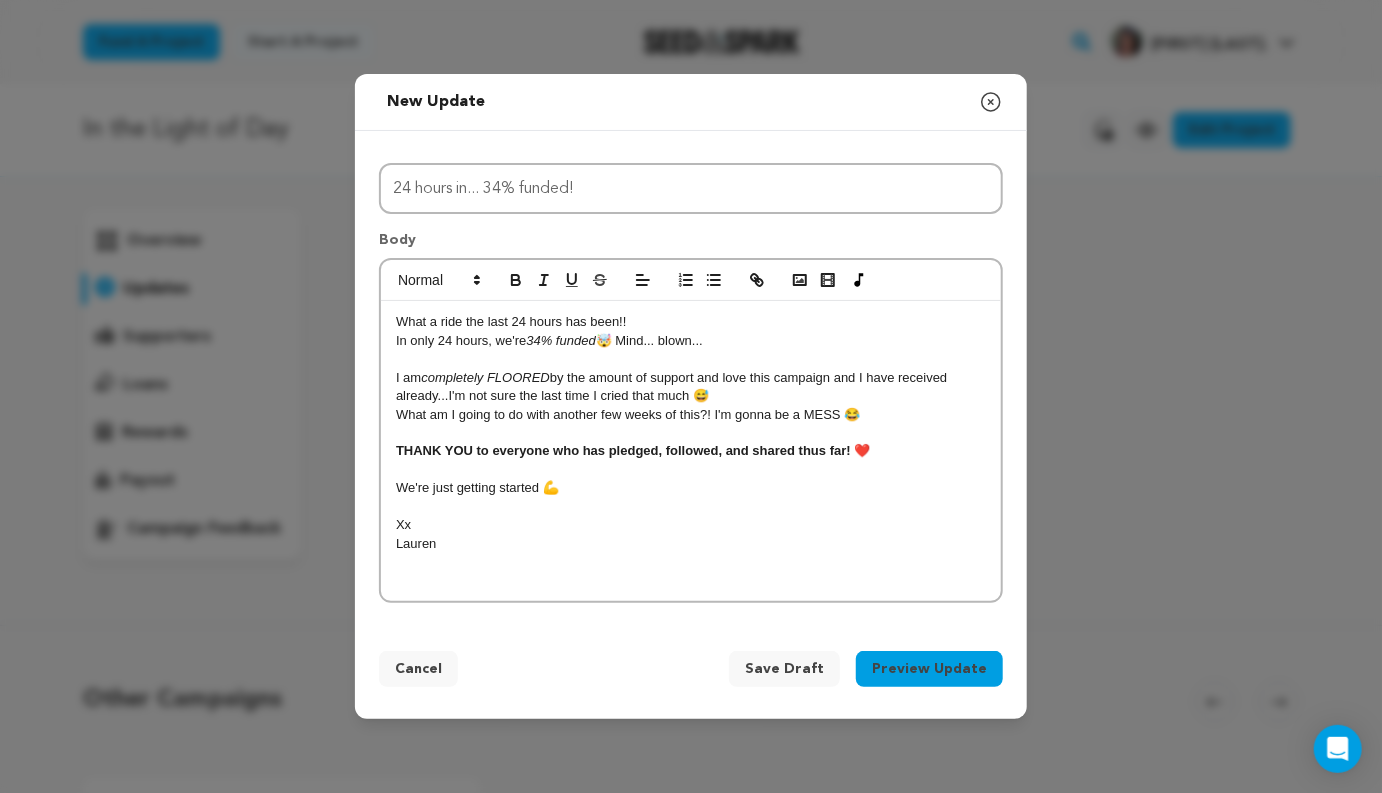 click on "THANK YOU to everyone who has pledged, followed, and shared thus far! ❤️" at bounding box center [691, 451] 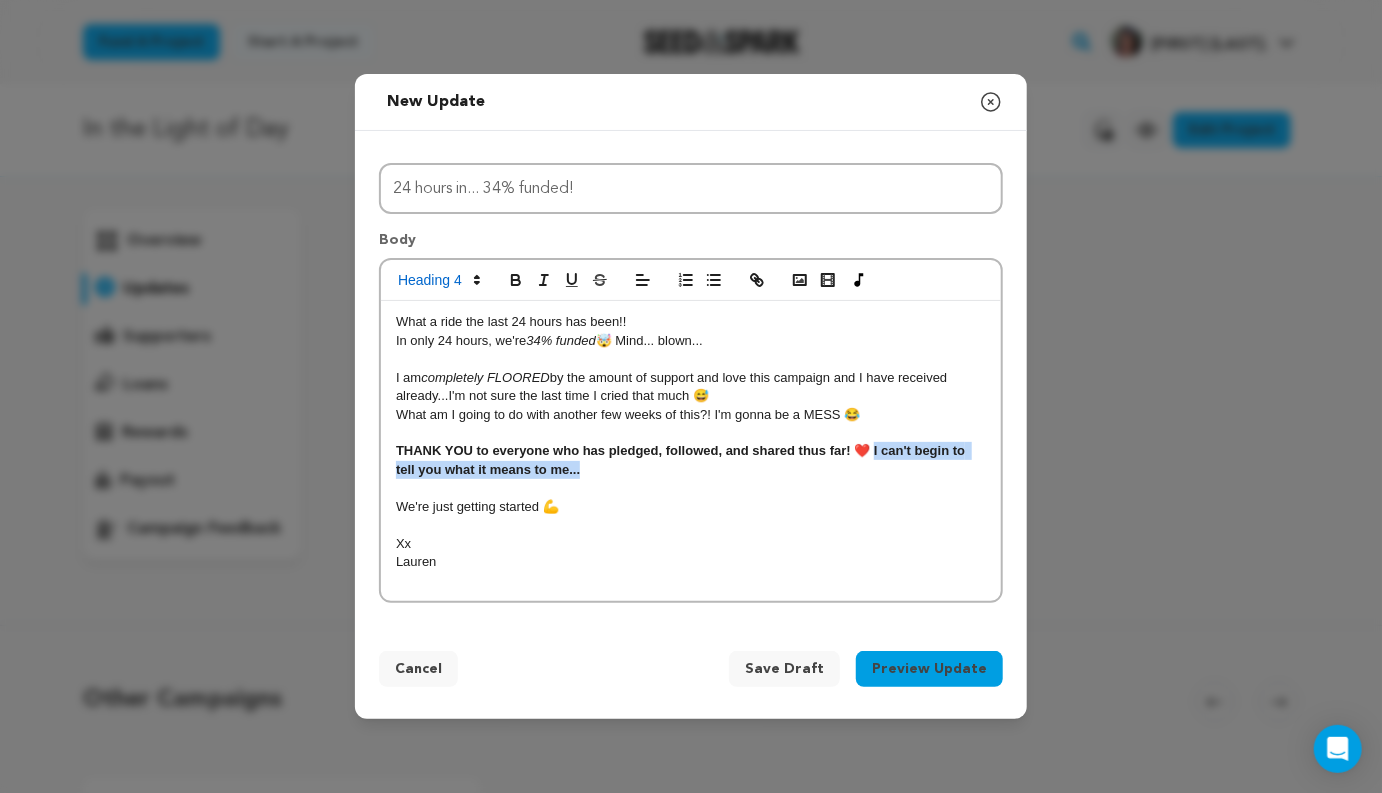 drag, startPoint x: 871, startPoint y: 451, endPoint x: 882, endPoint y: 466, distance: 18.601076 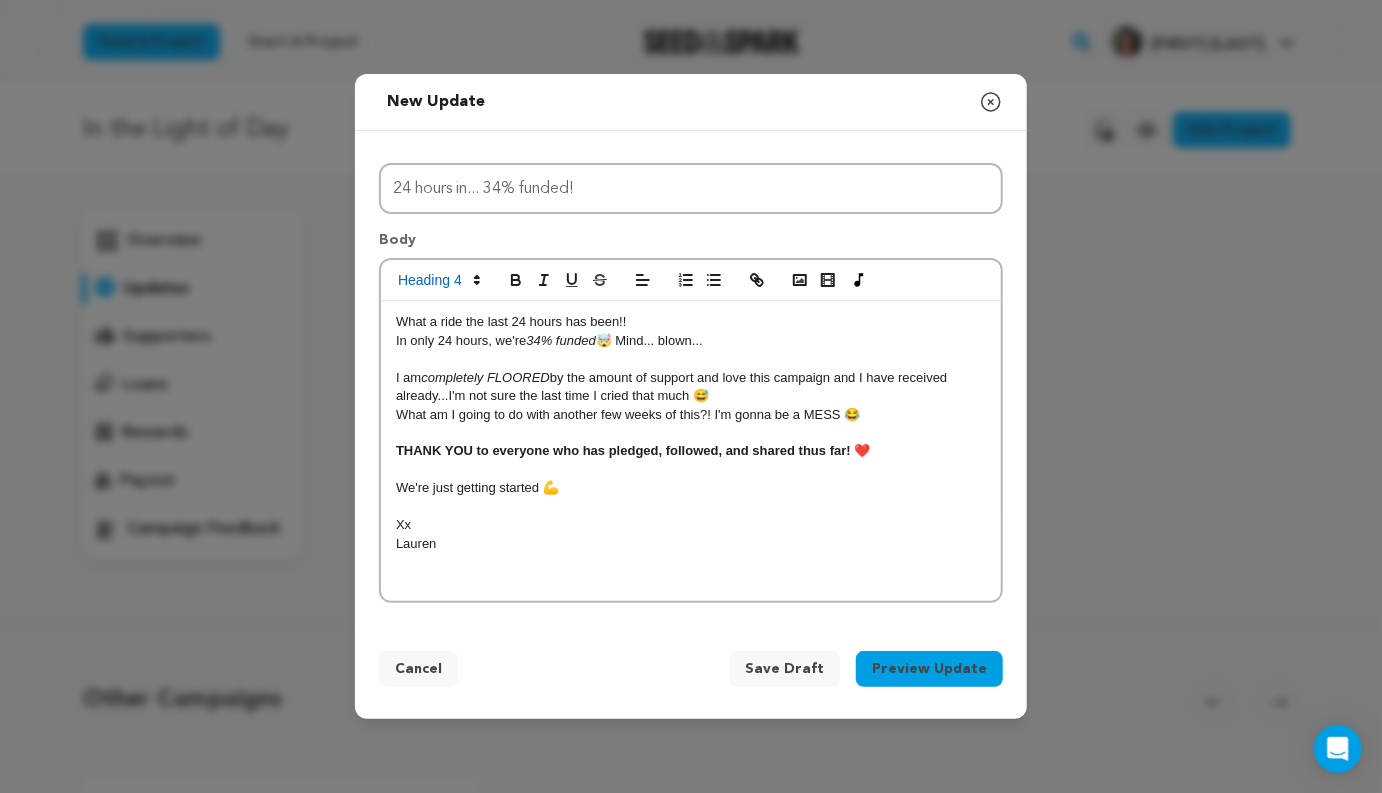 click on "Preview Update" at bounding box center (929, 669) 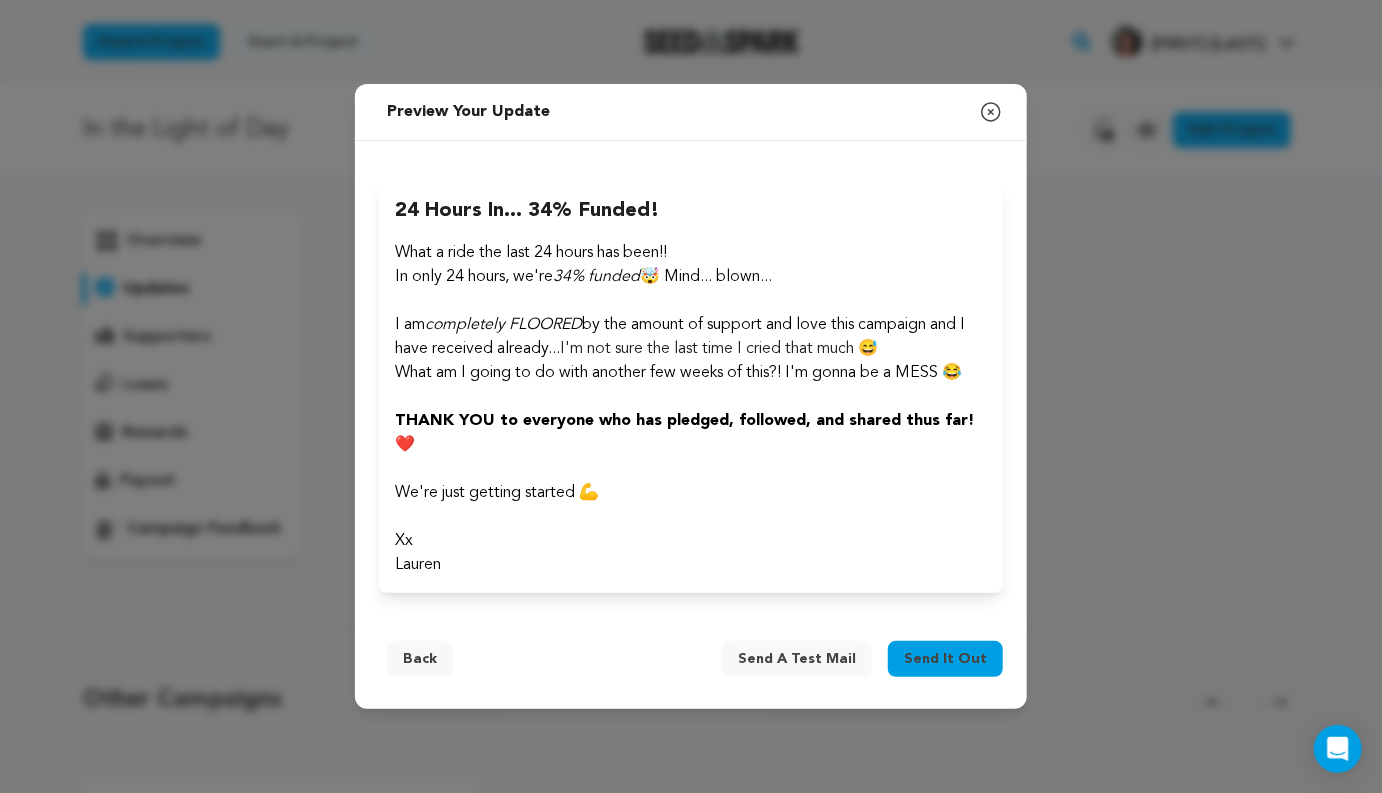 click on "Send a test mail" at bounding box center (797, 659) 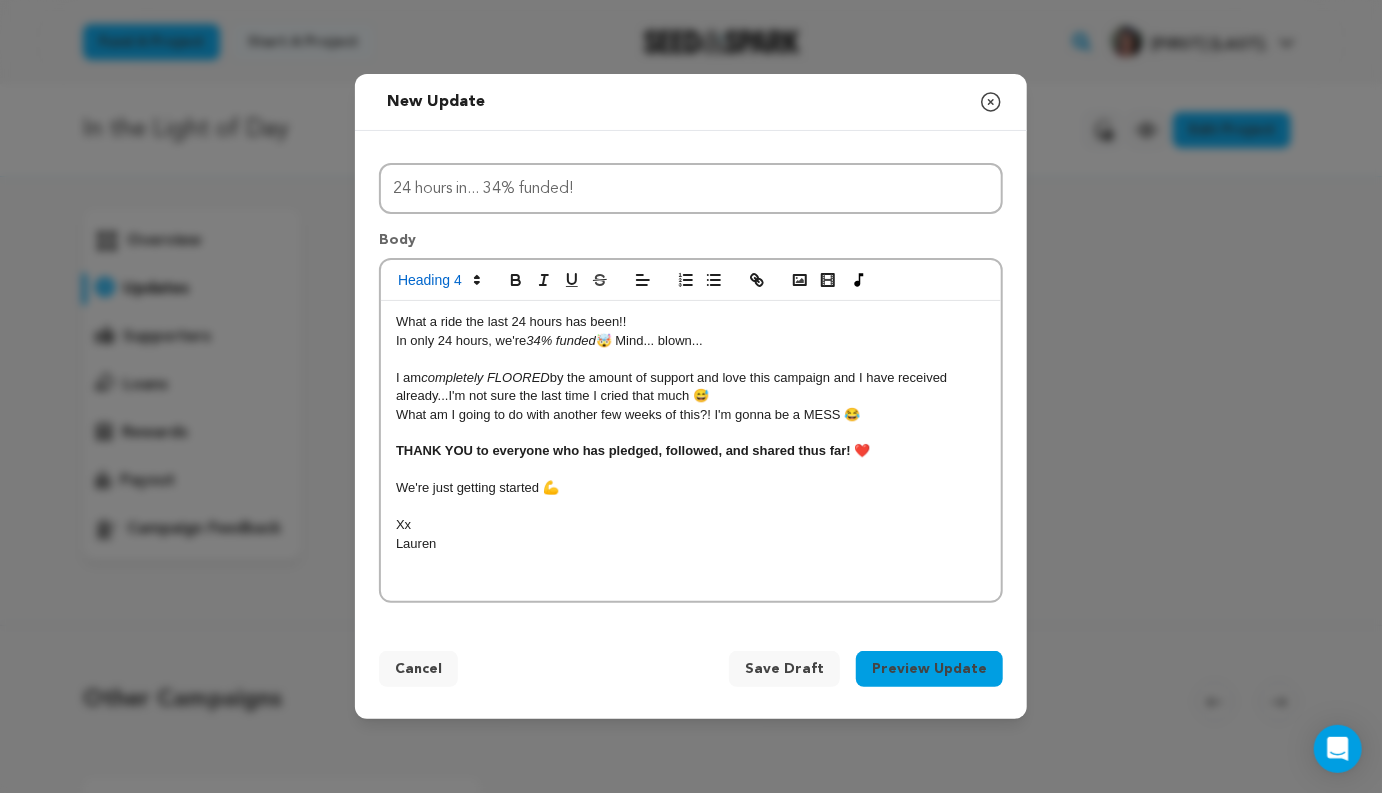 click on "Preview Update" at bounding box center [929, 669] 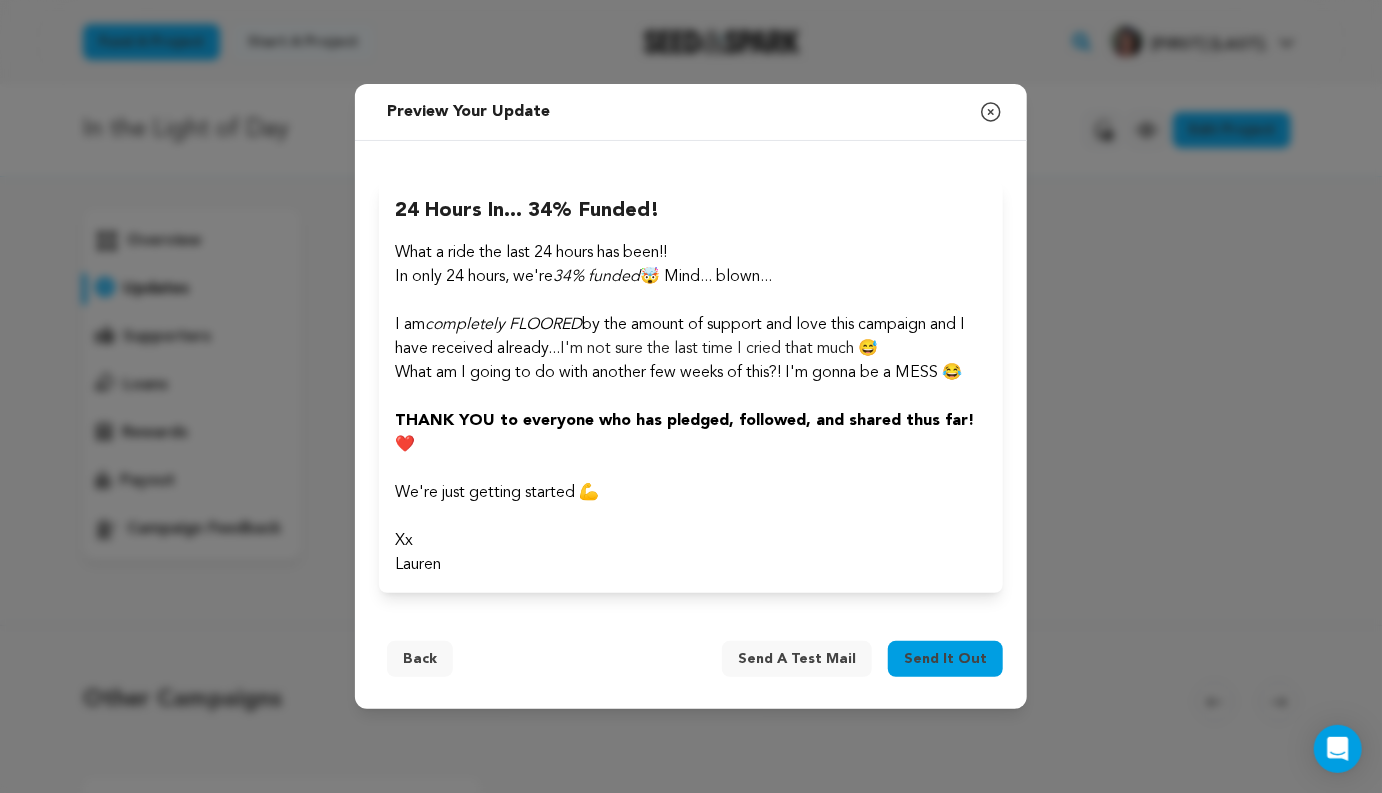 click on "Send it out" at bounding box center [945, 659] 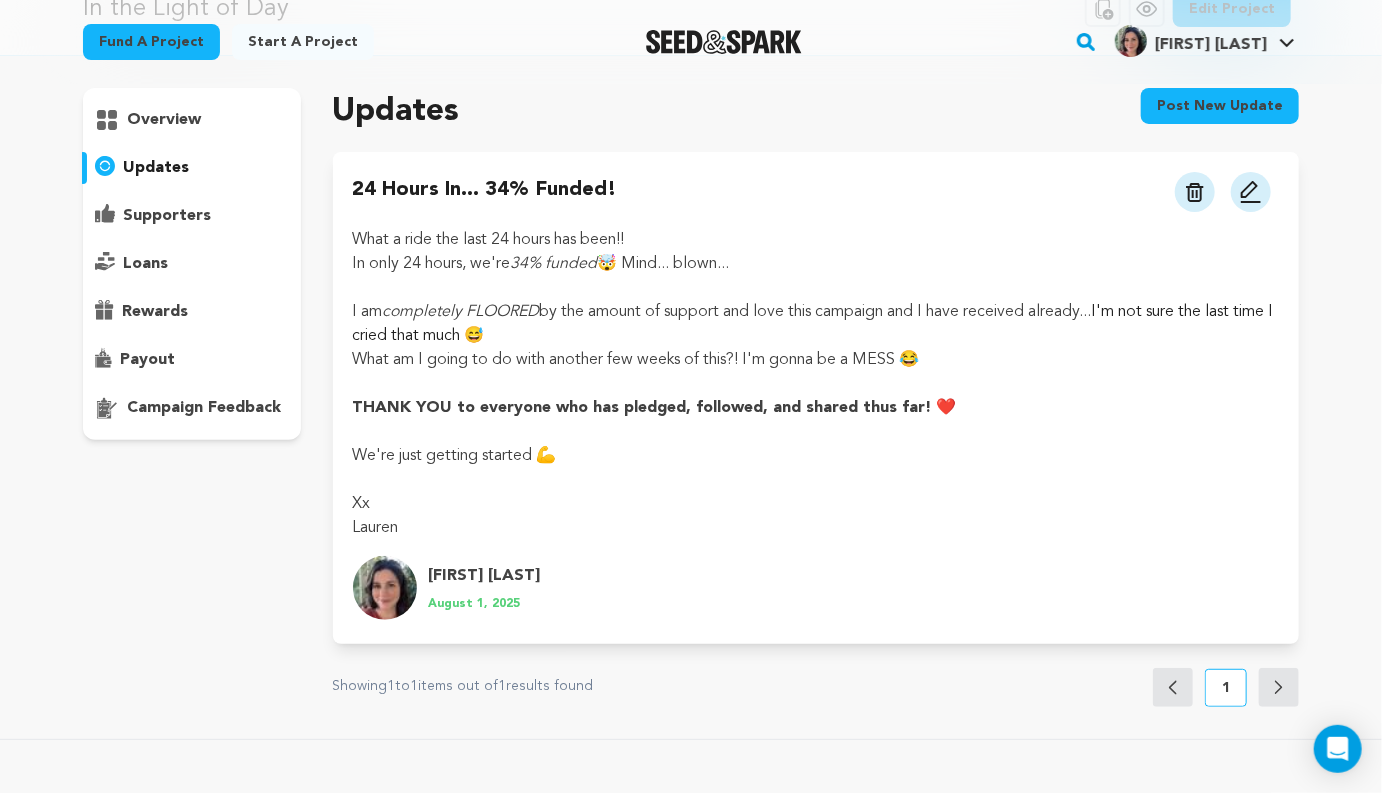 scroll, scrollTop: 0, scrollLeft: 0, axis: both 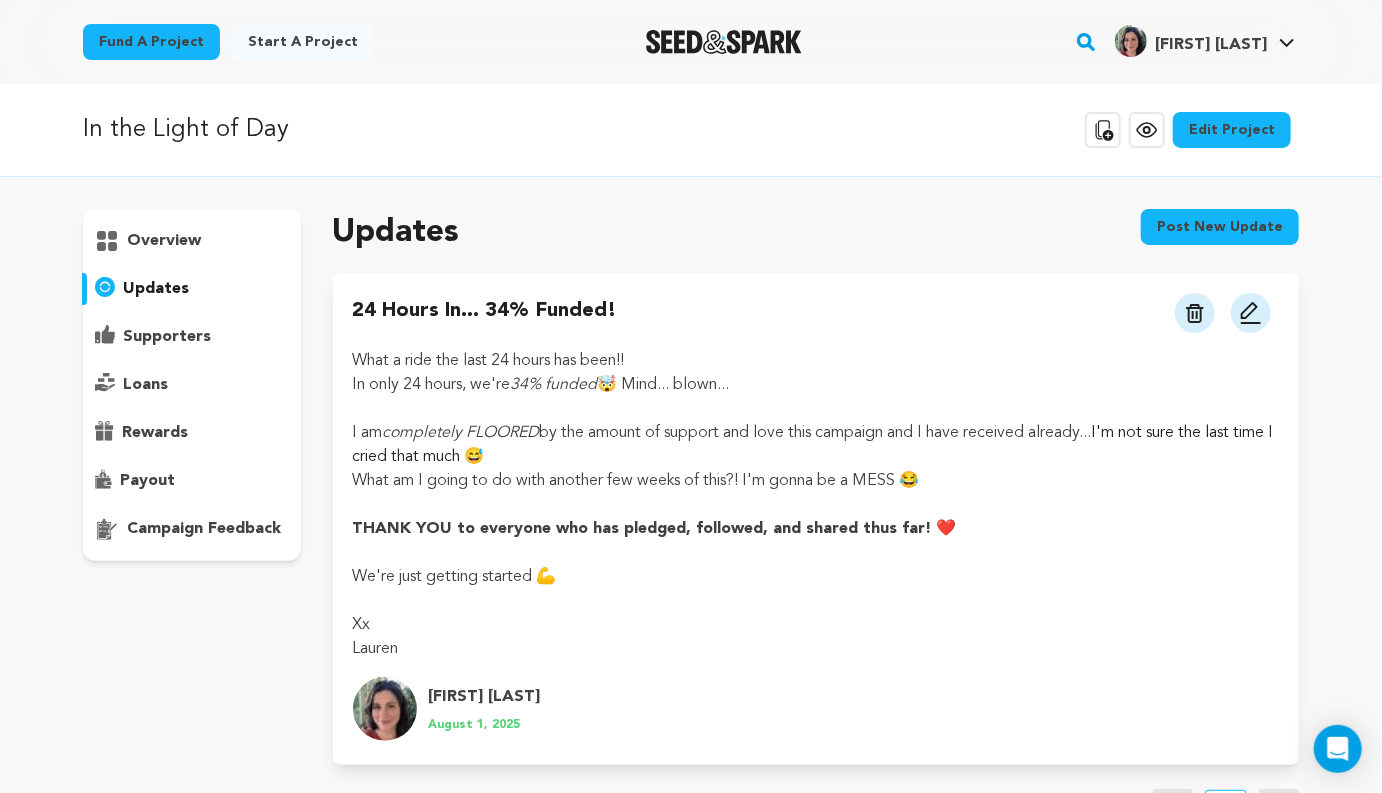 click on "overview" at bounding box center [164, 241] 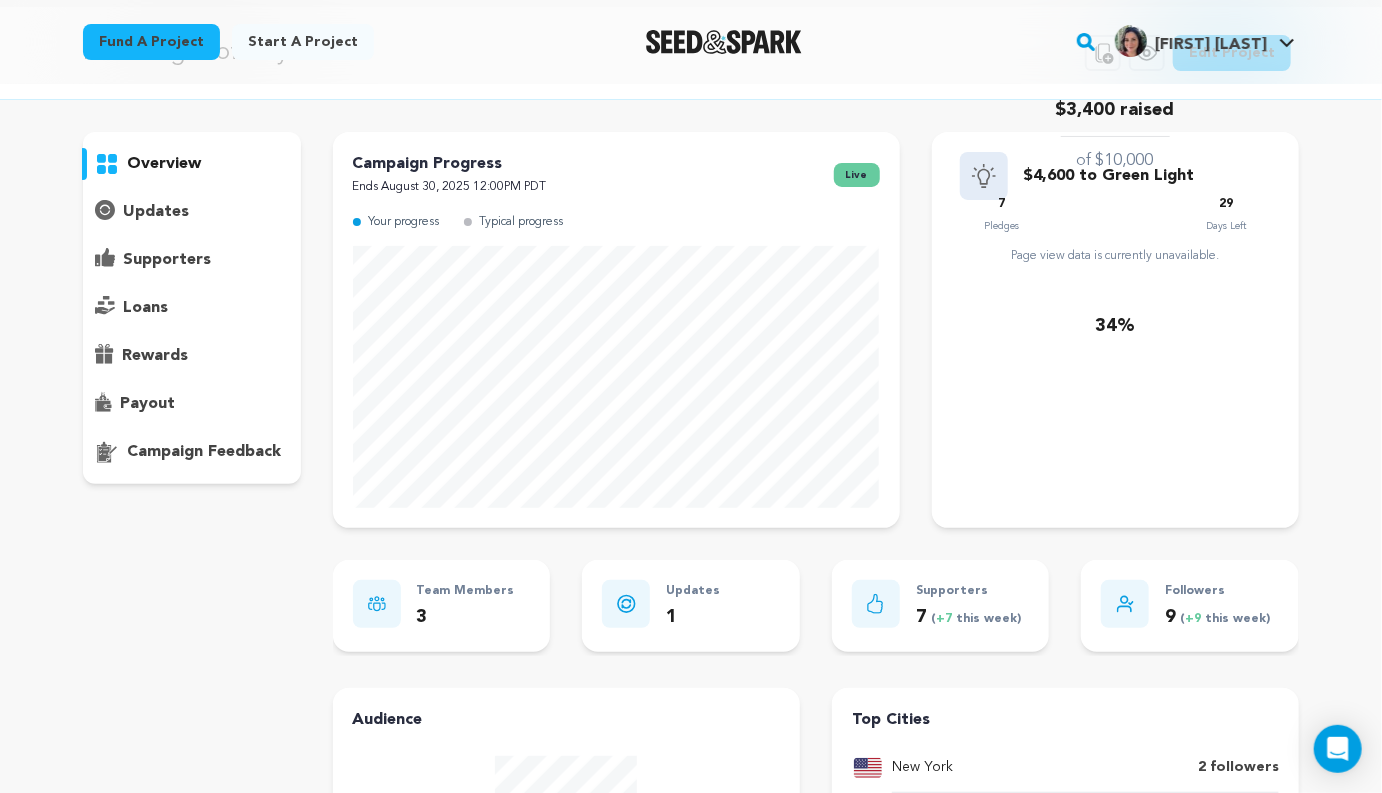 scroll, scrollTop: 0, scrollLeft: 0, axis: both 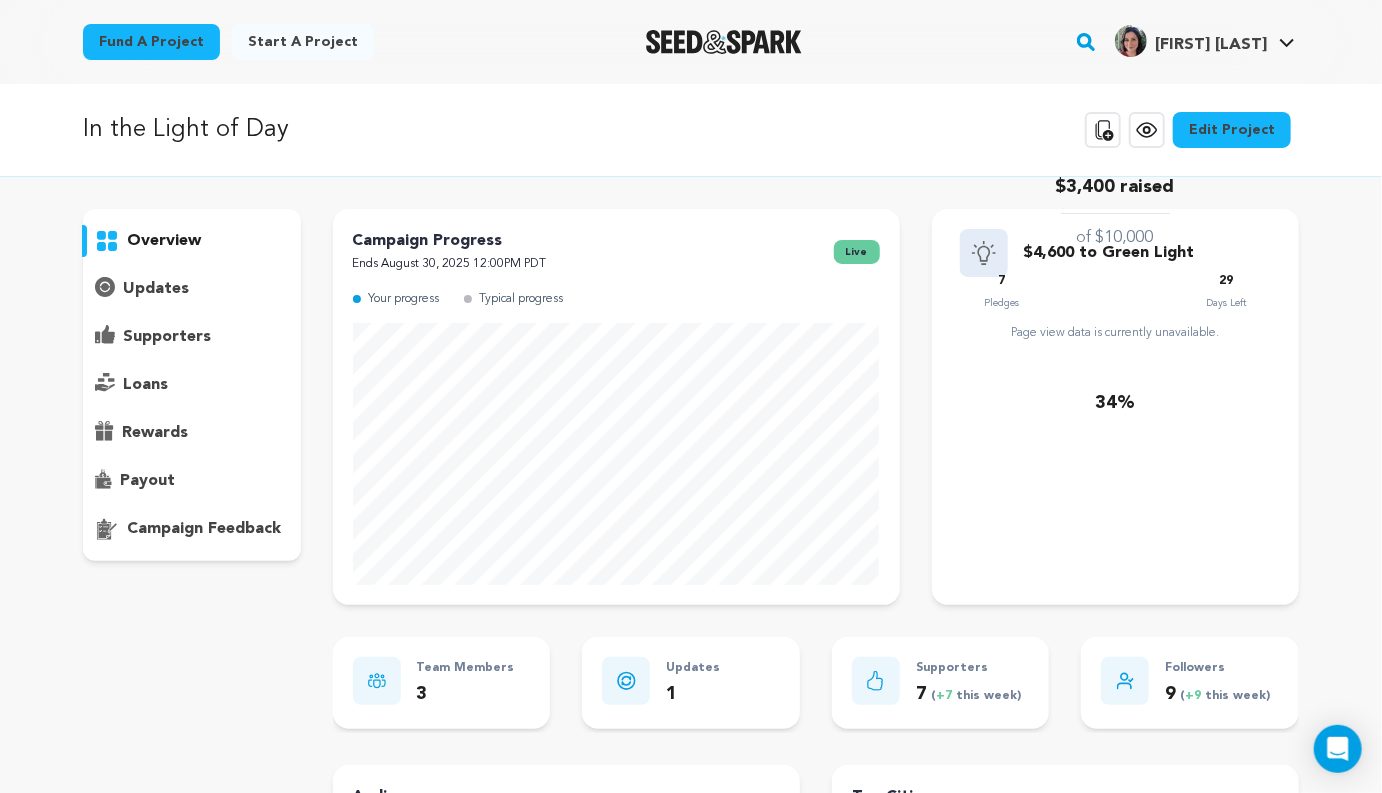 click on "supporters" at bounding box center (167, 337) 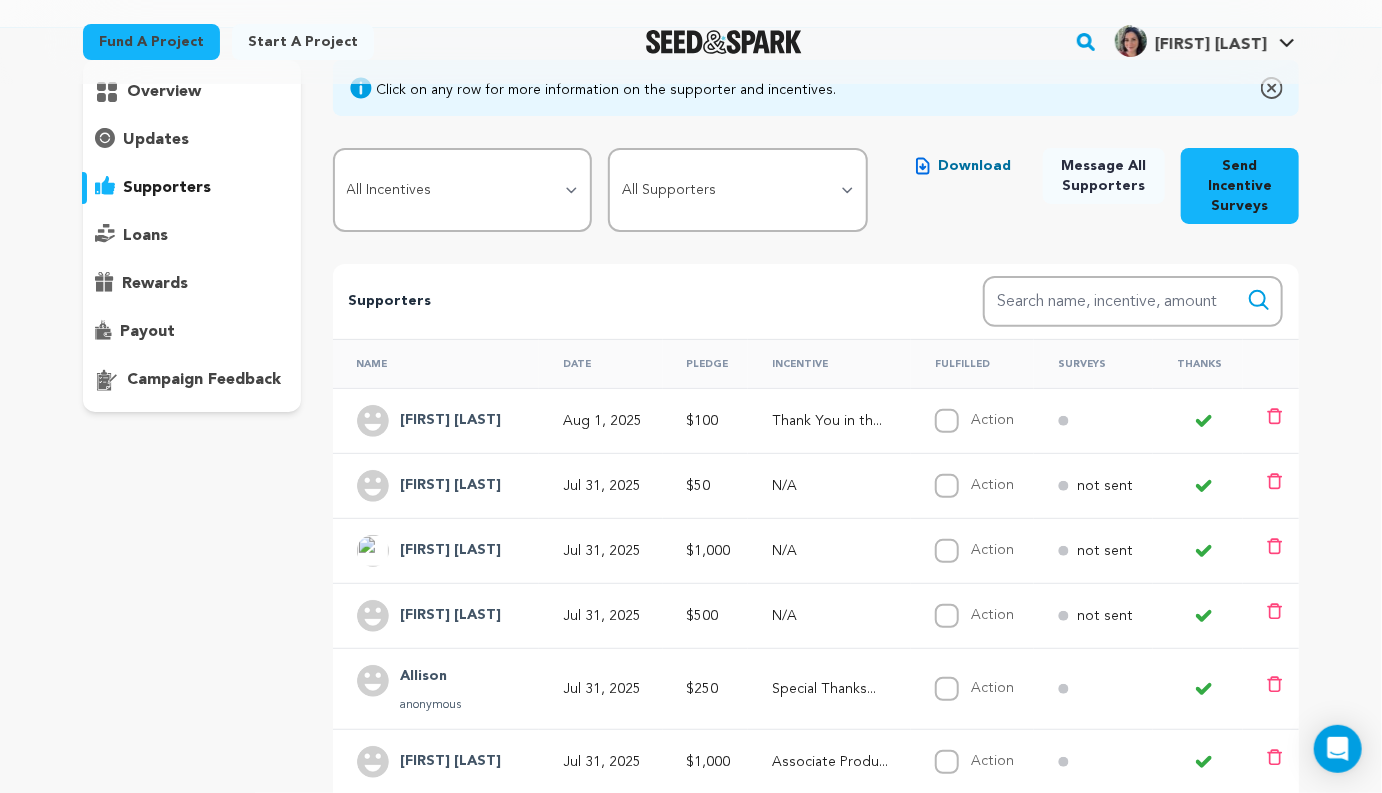 scroll, scrollTop: 0, scrollLeft: 0, axis: both 